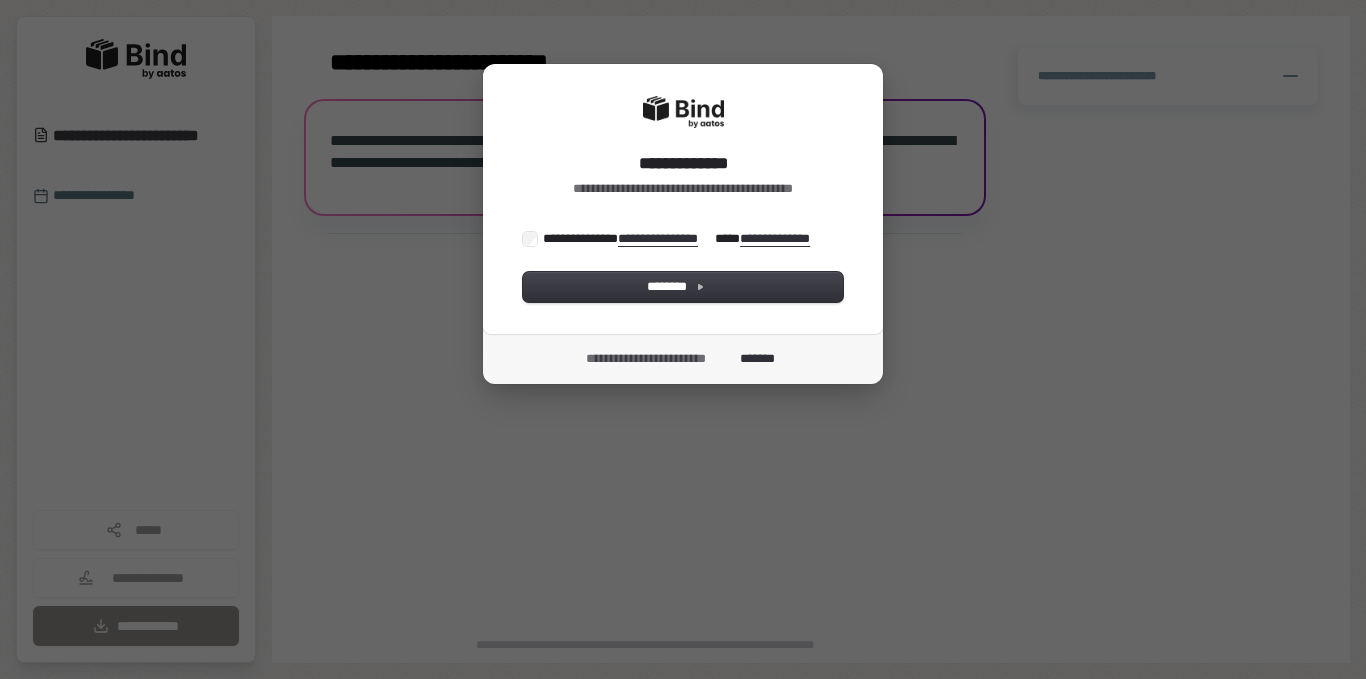 scroll, scrollTop: 0, scrollLeft: 0, axis: both 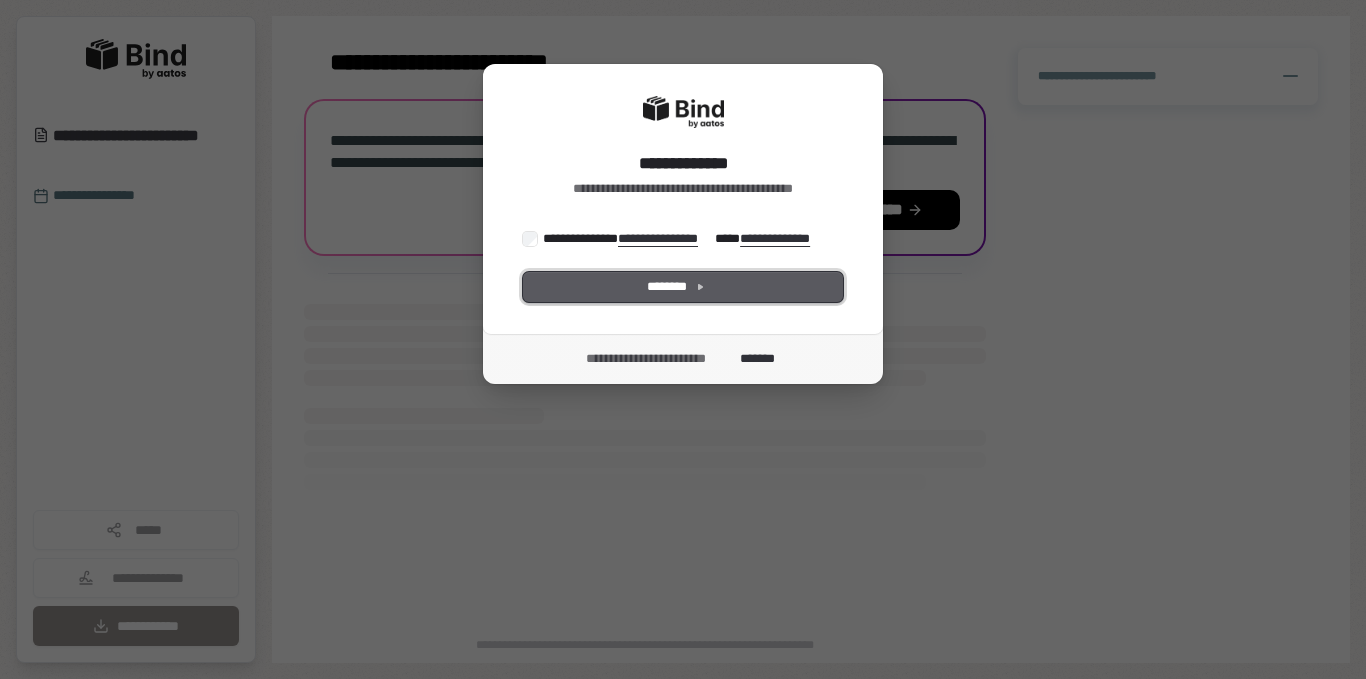 click on "********" at bounding box center (683, 287) 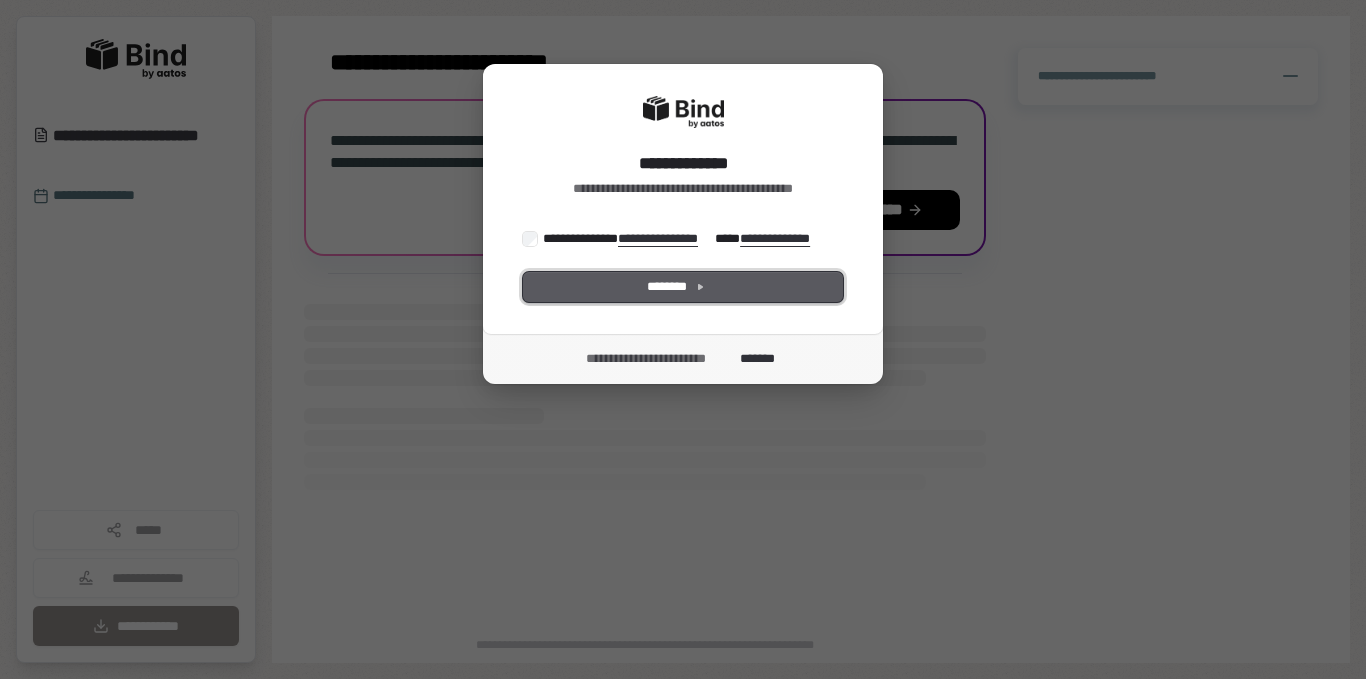 click on "********" at bounding box center (683, 287) 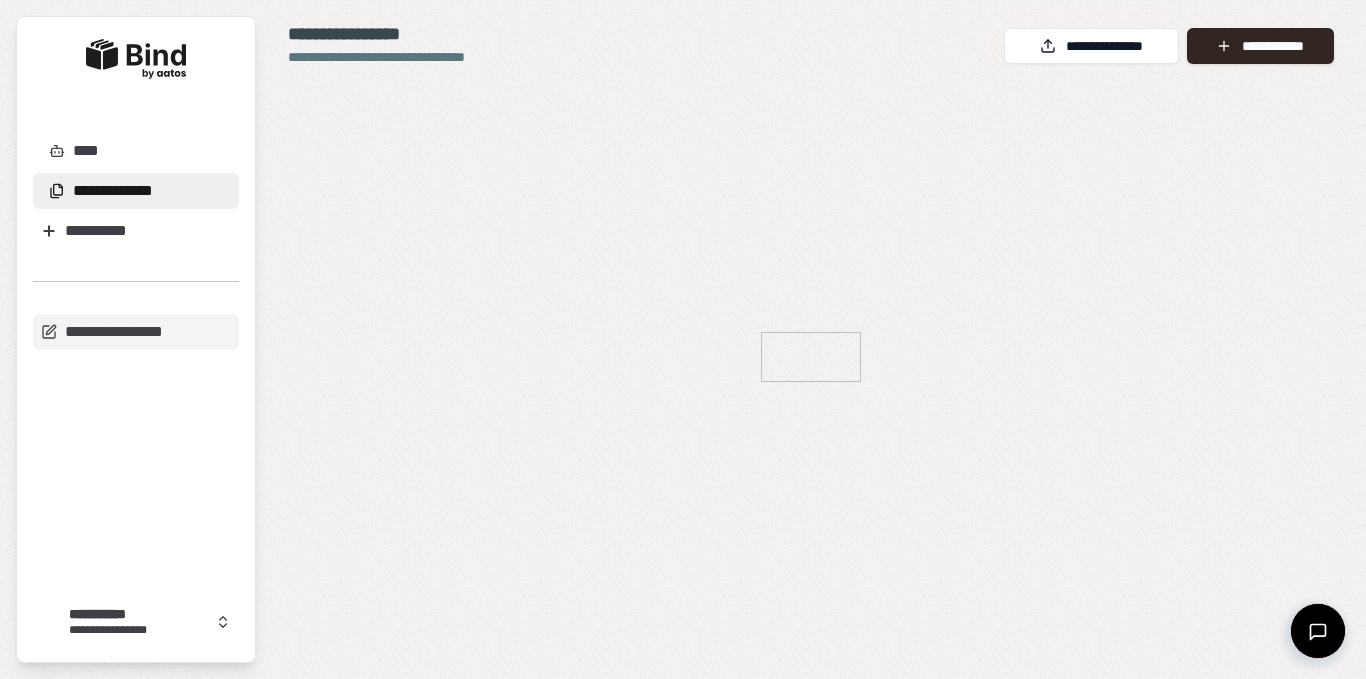 scroll, scrollTop: 0, scrollLeft: 0, axis: both 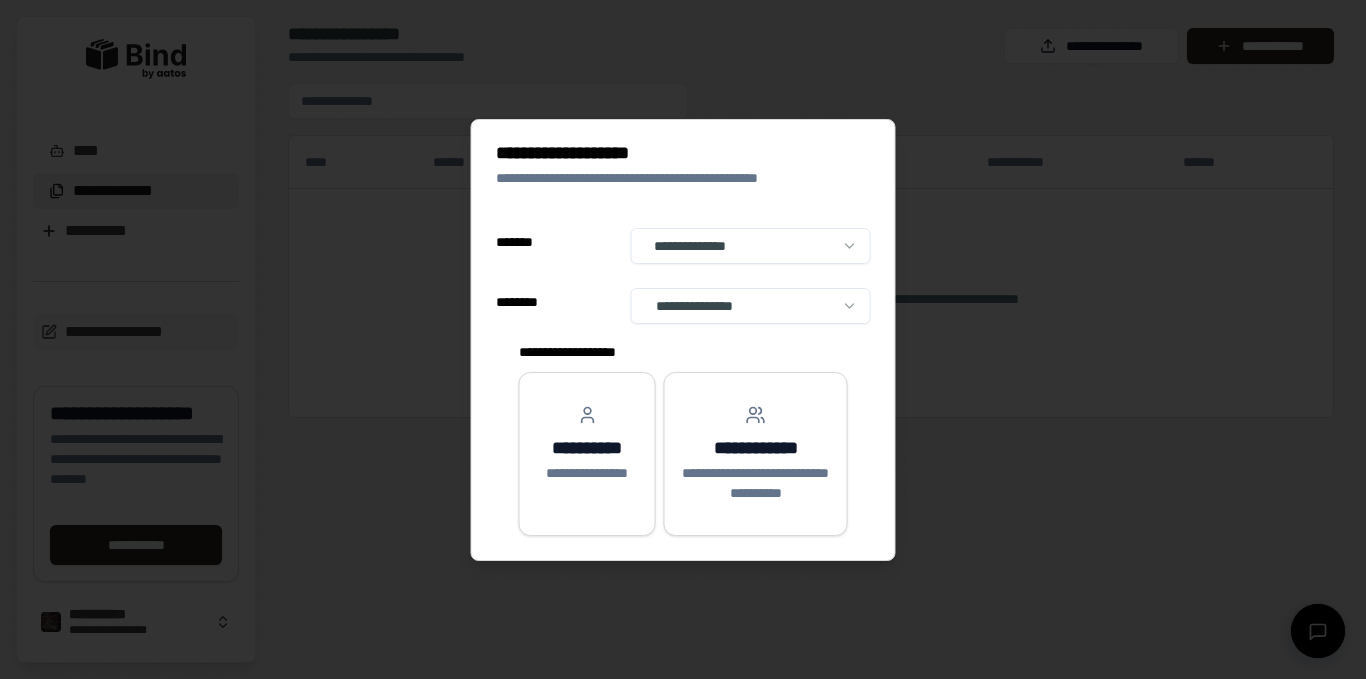select on "**" 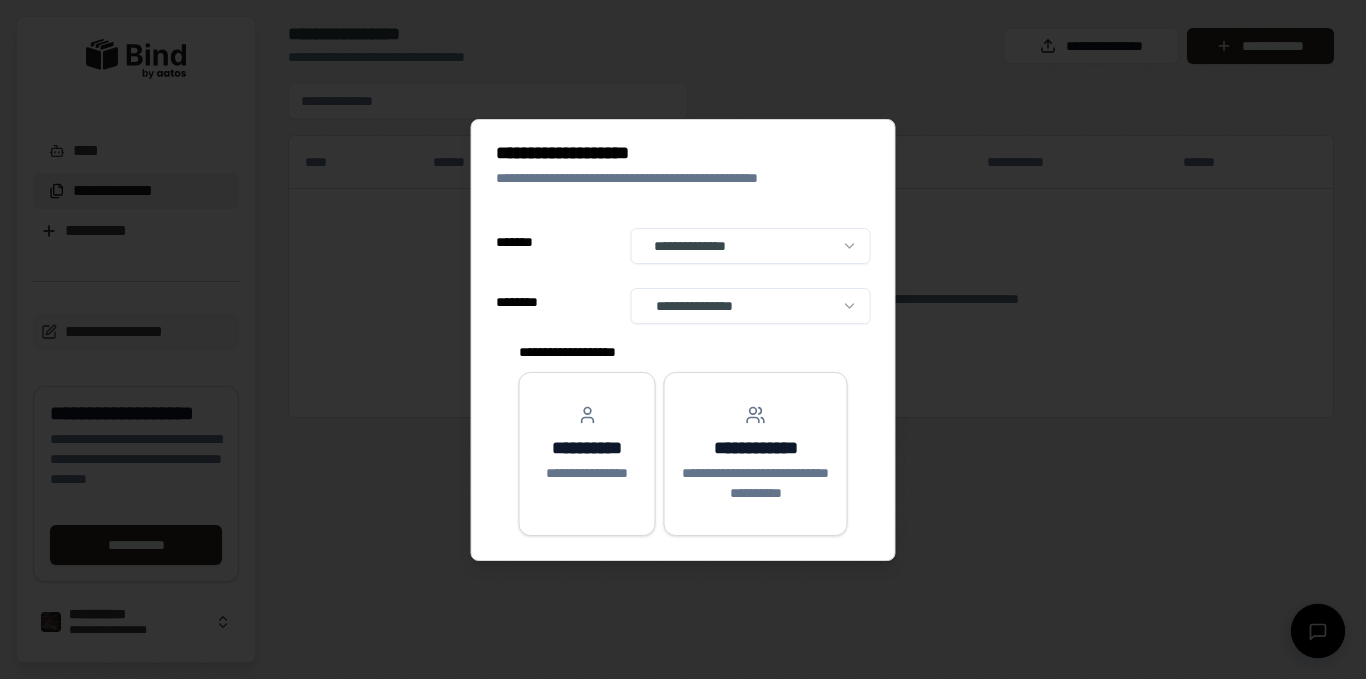 select on "*****" 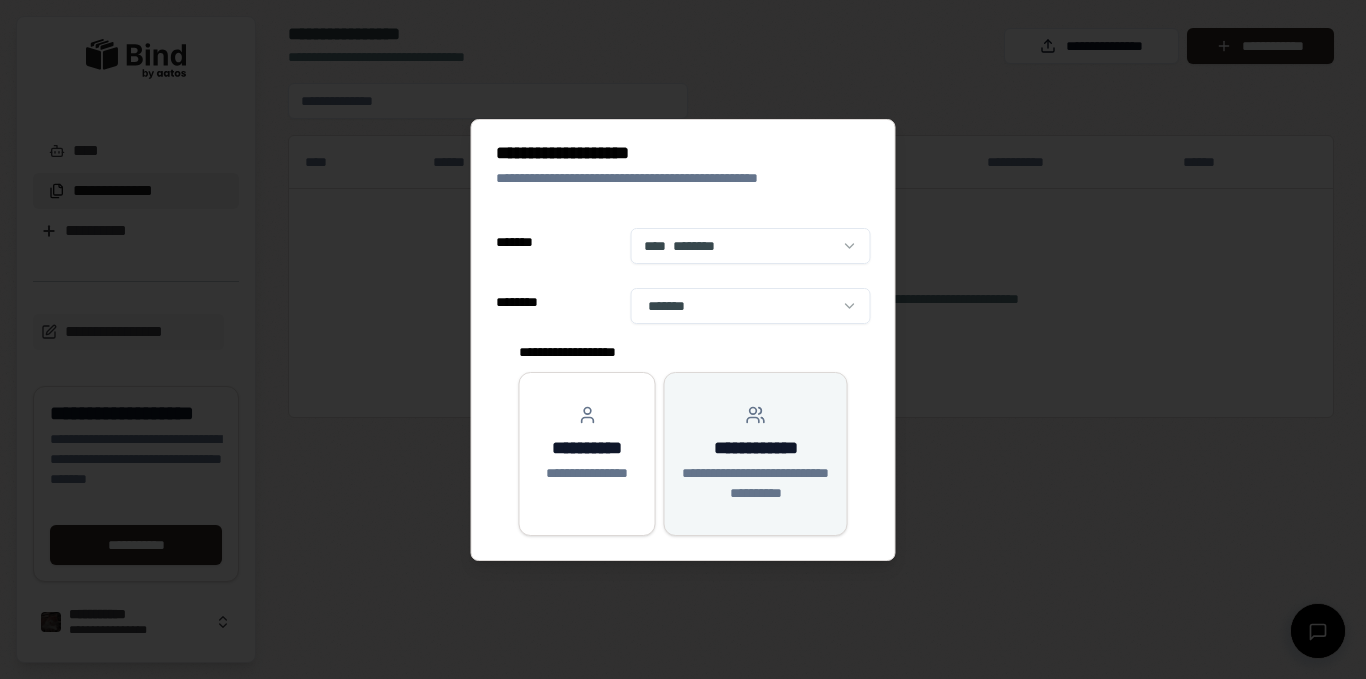 click on "**********" at bounding box center [756, 483] 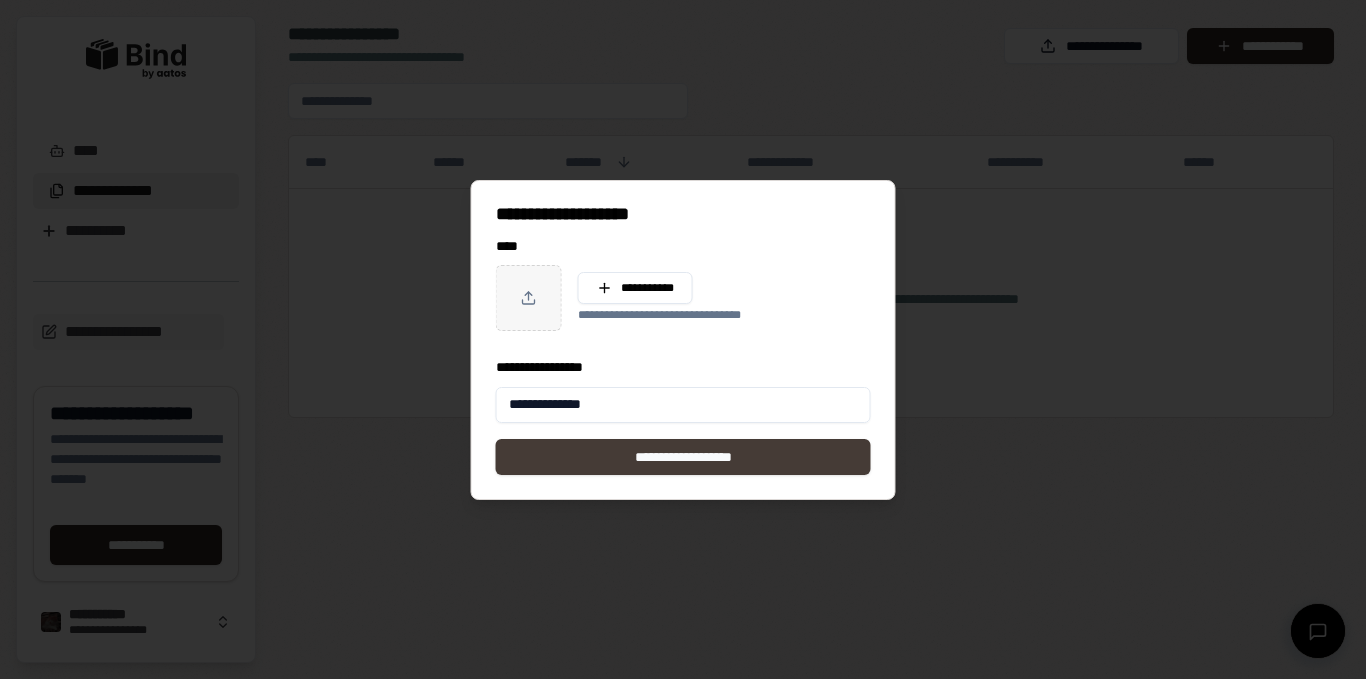 type on "**********" 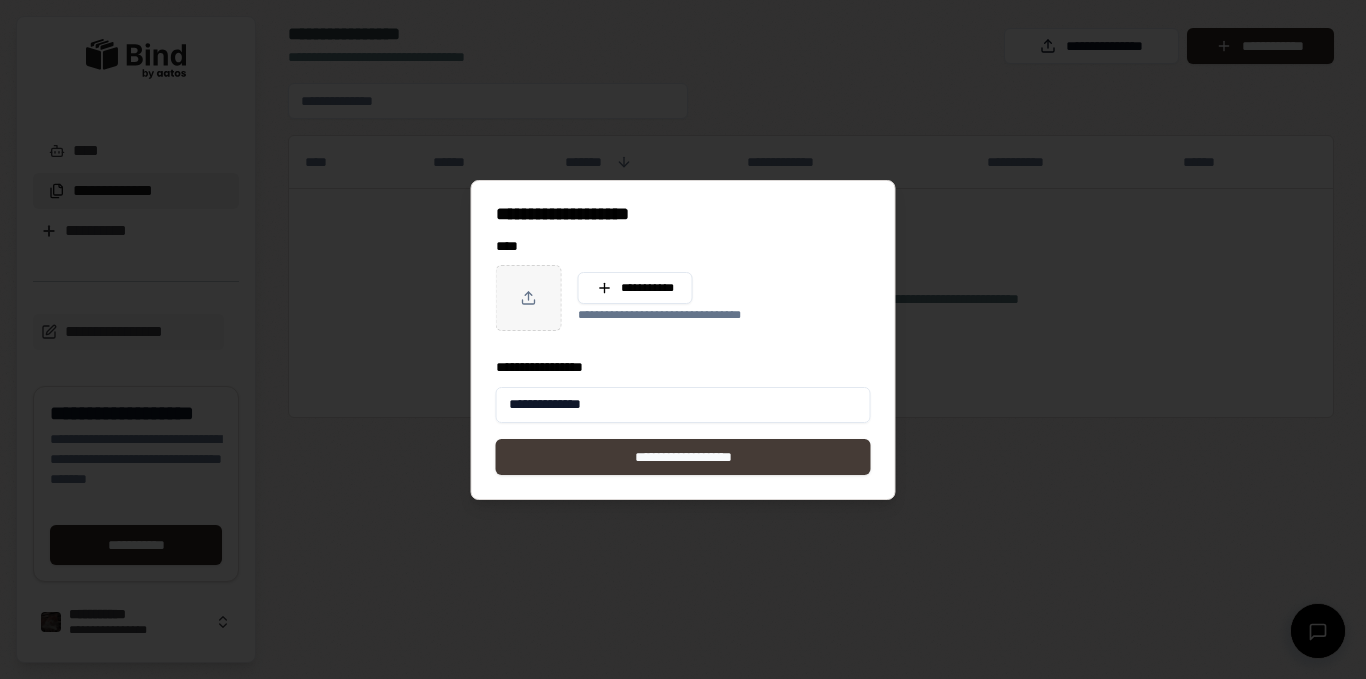 click on "**********" at bounding box center (683, 457) 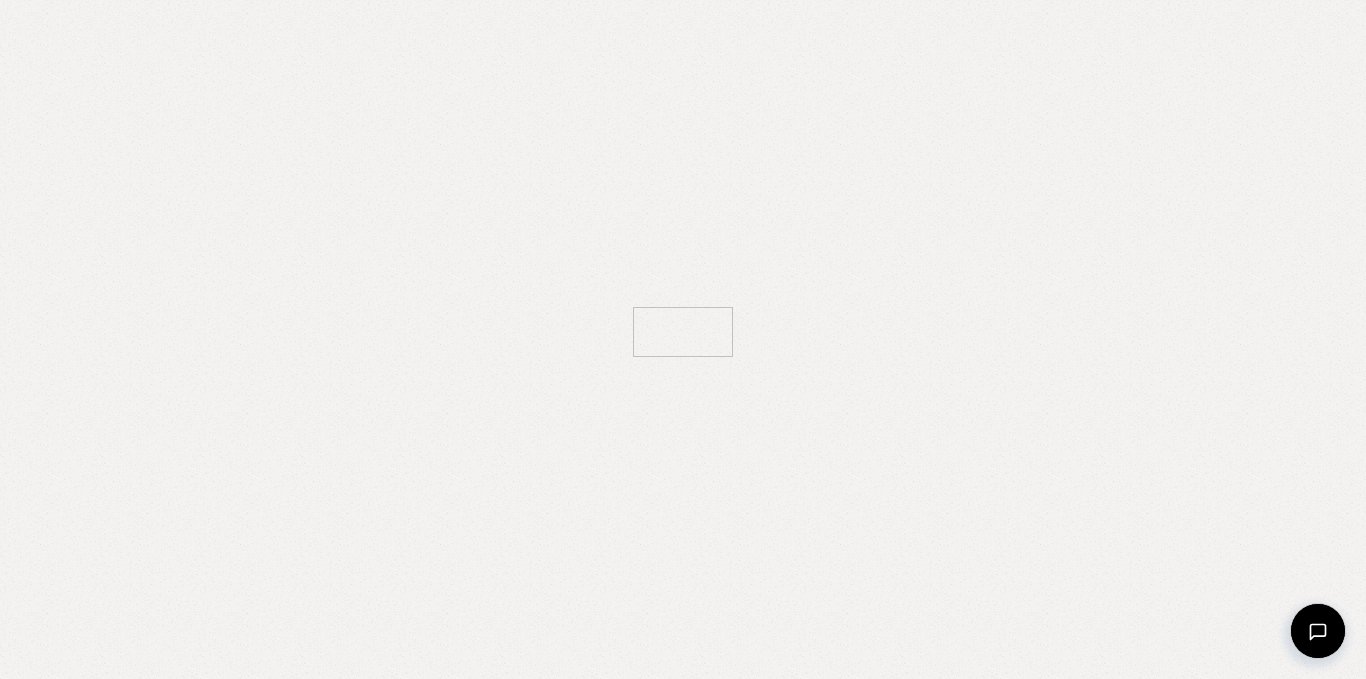 scroll, scrollTop: 0, scrollLeft: 0, axis: both 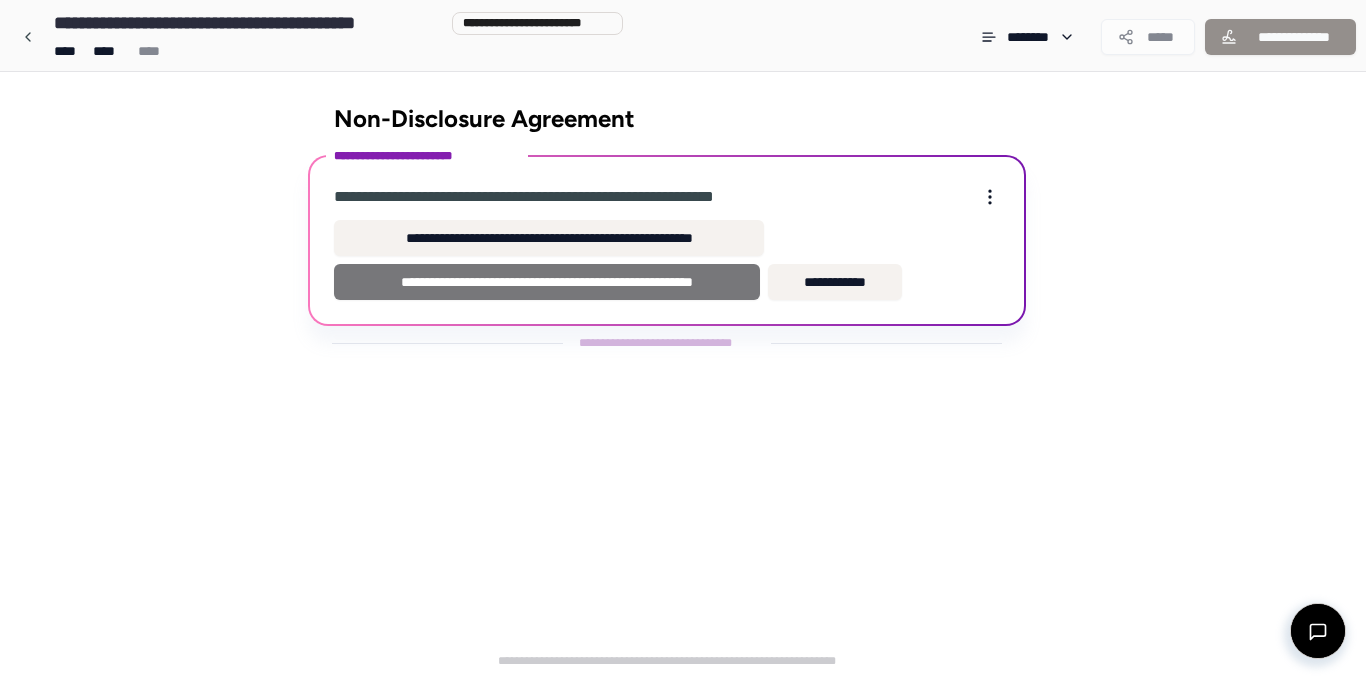 click on "**********" at bounding box center [547, 282] 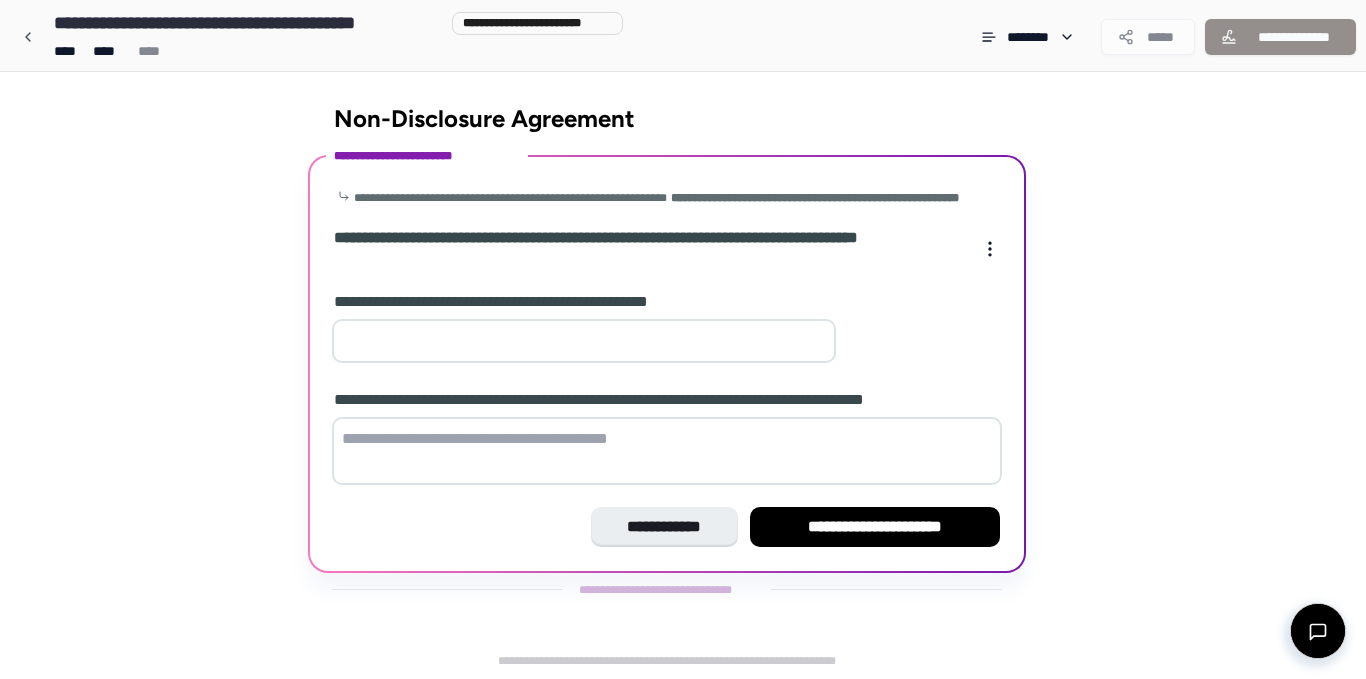 click at bounding box center (584, 341) 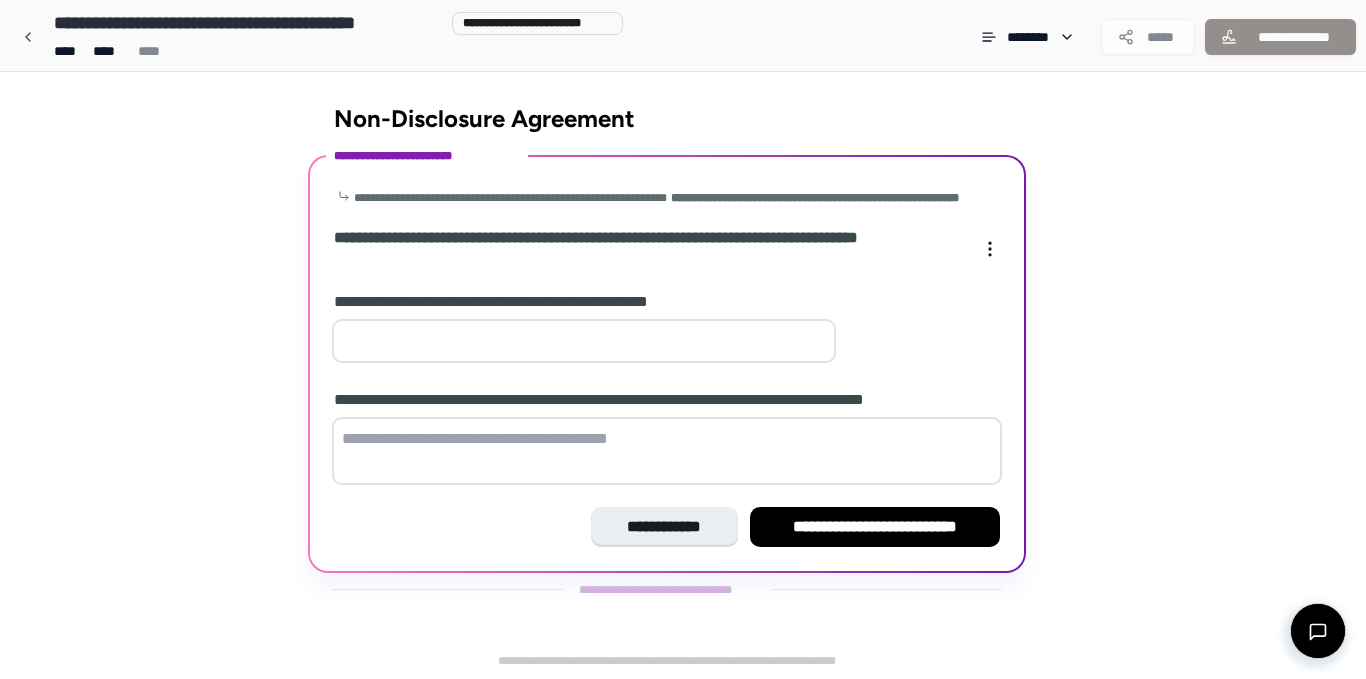 click on "**" at bounding box center (584, 341) 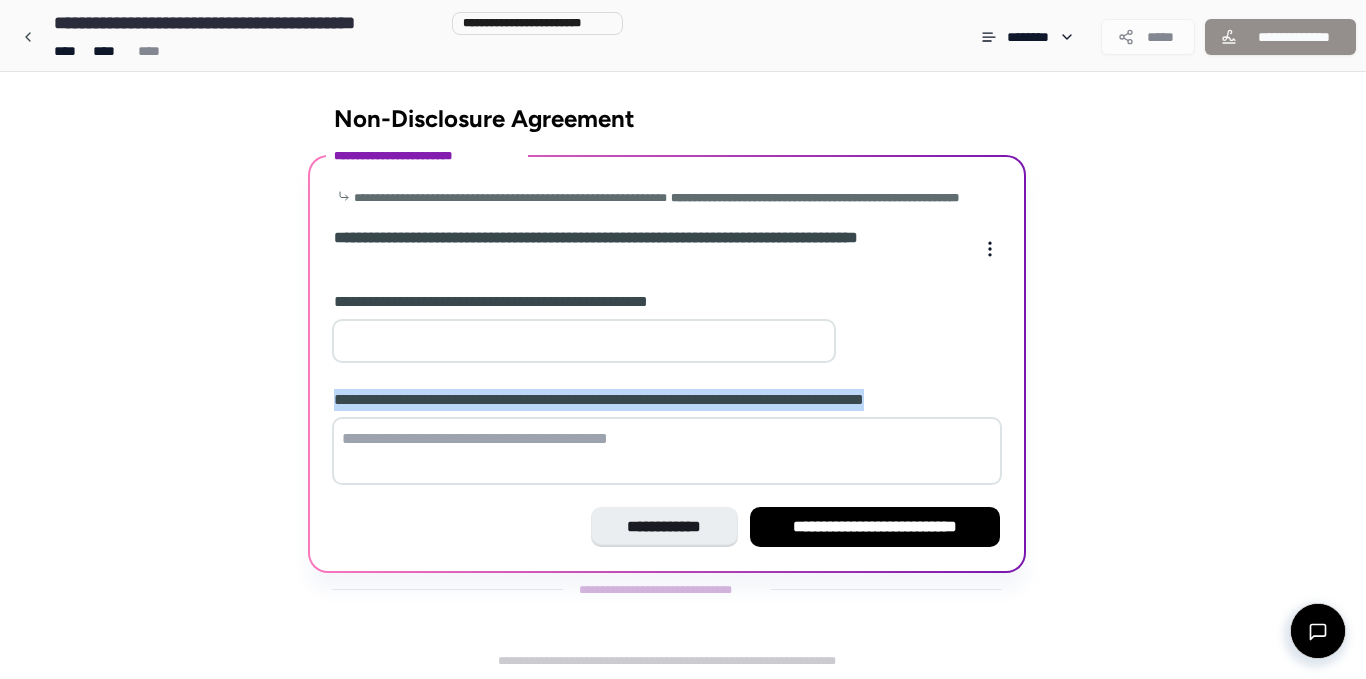 drag, startPoint x: 984, startPoint y: 415, endPoint x: 329, endPoint y: 410, distance: 655.0191 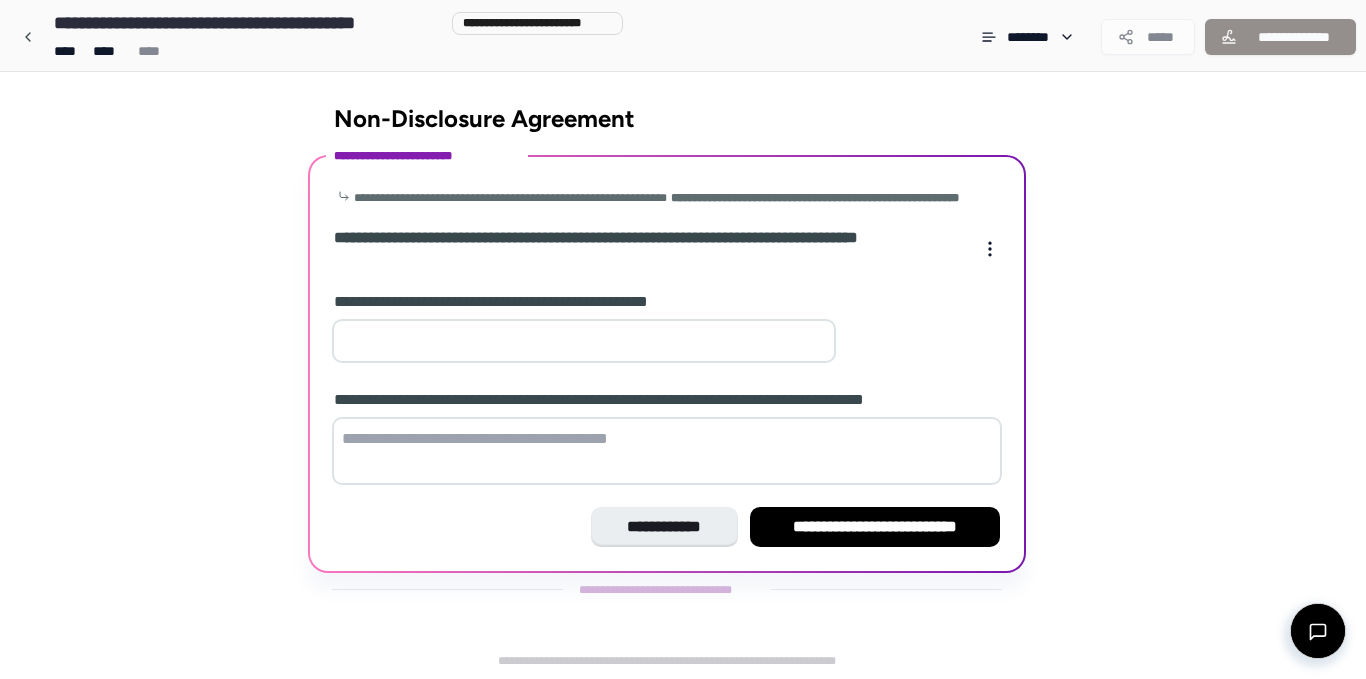 click at bounding box center (667, 451) 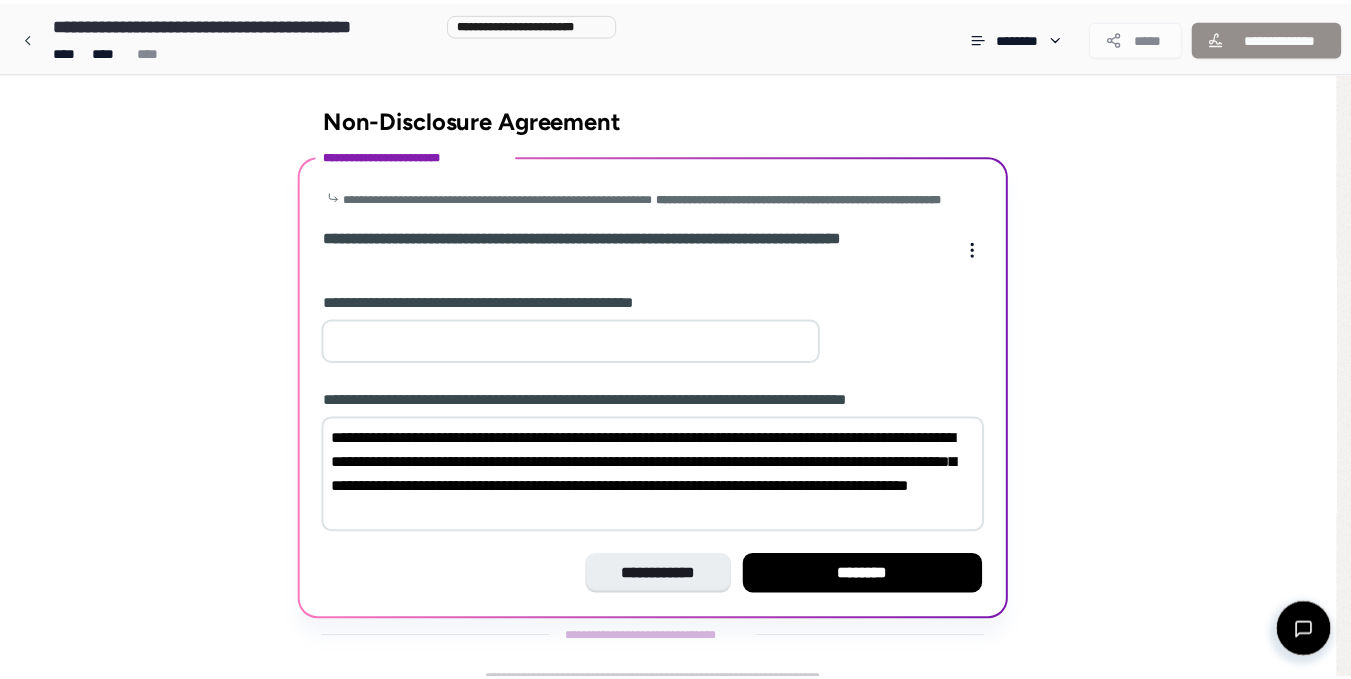 scroll, scrollTop: 37, scrollLeft: 0, axis: vertical 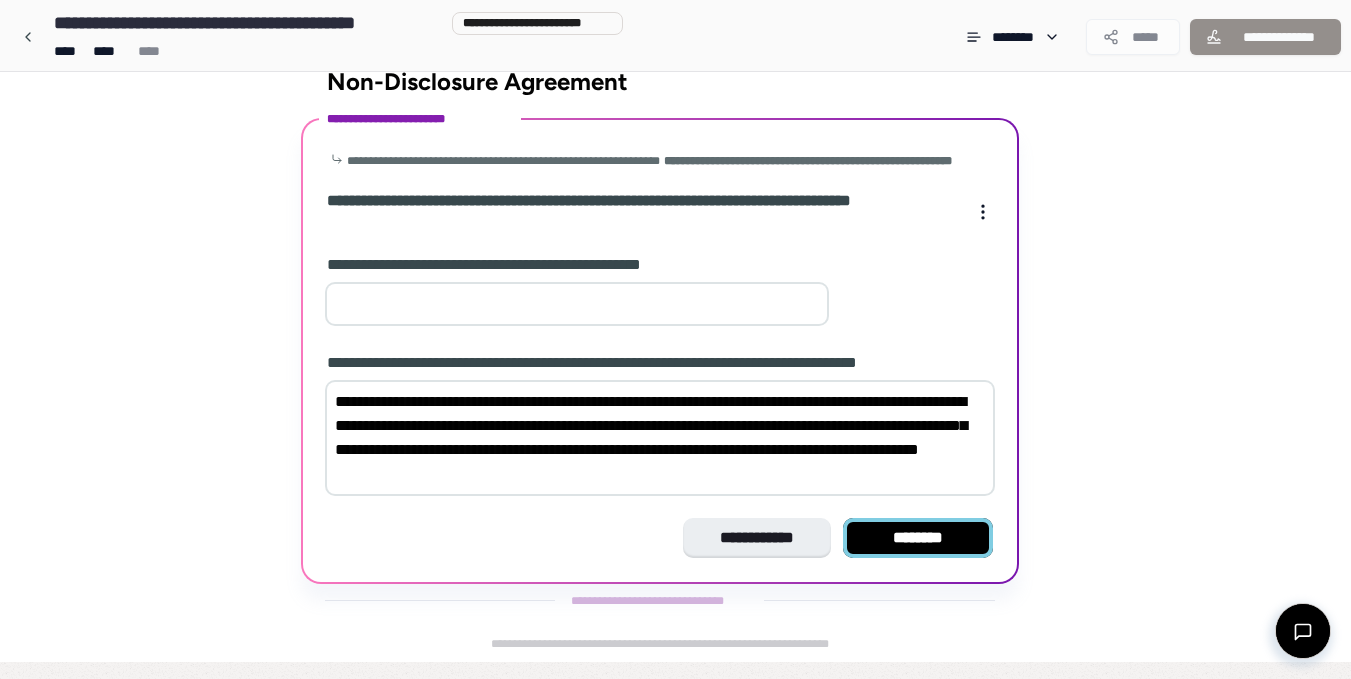 type on "**********" 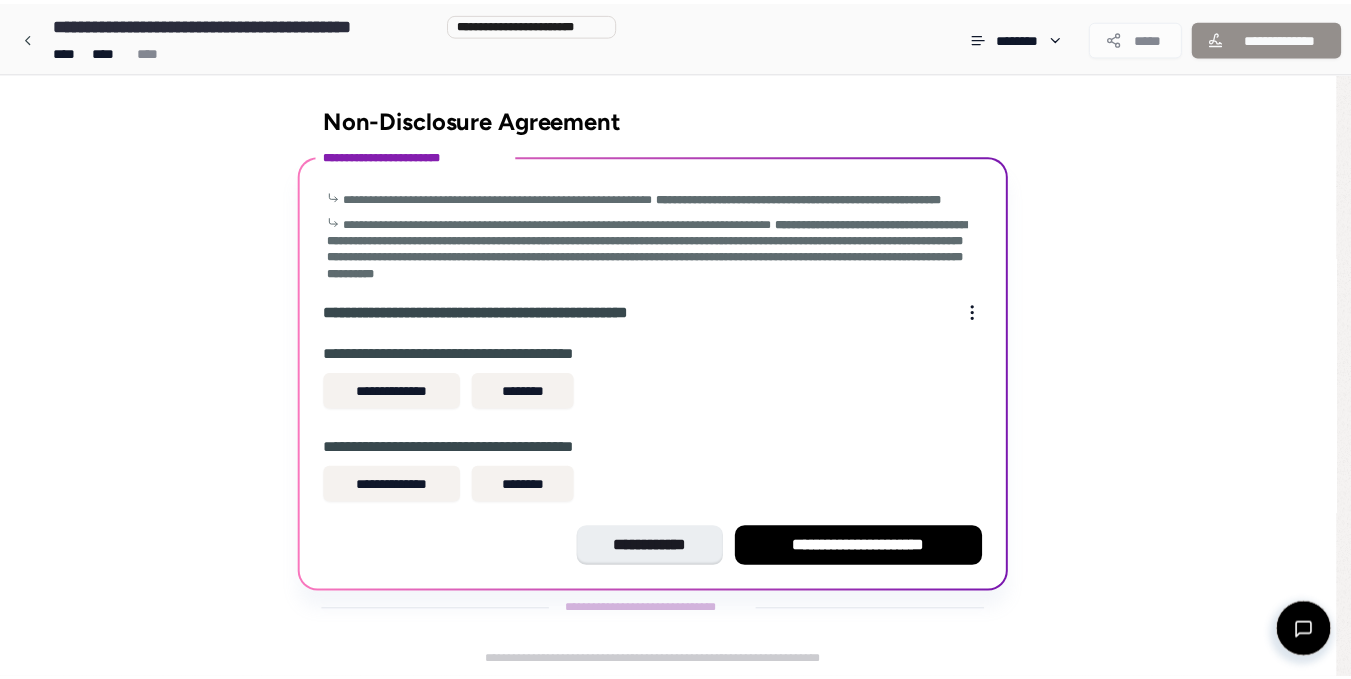 scroll, scrollTop: 9, scrollLeft: 0, axis: vertical 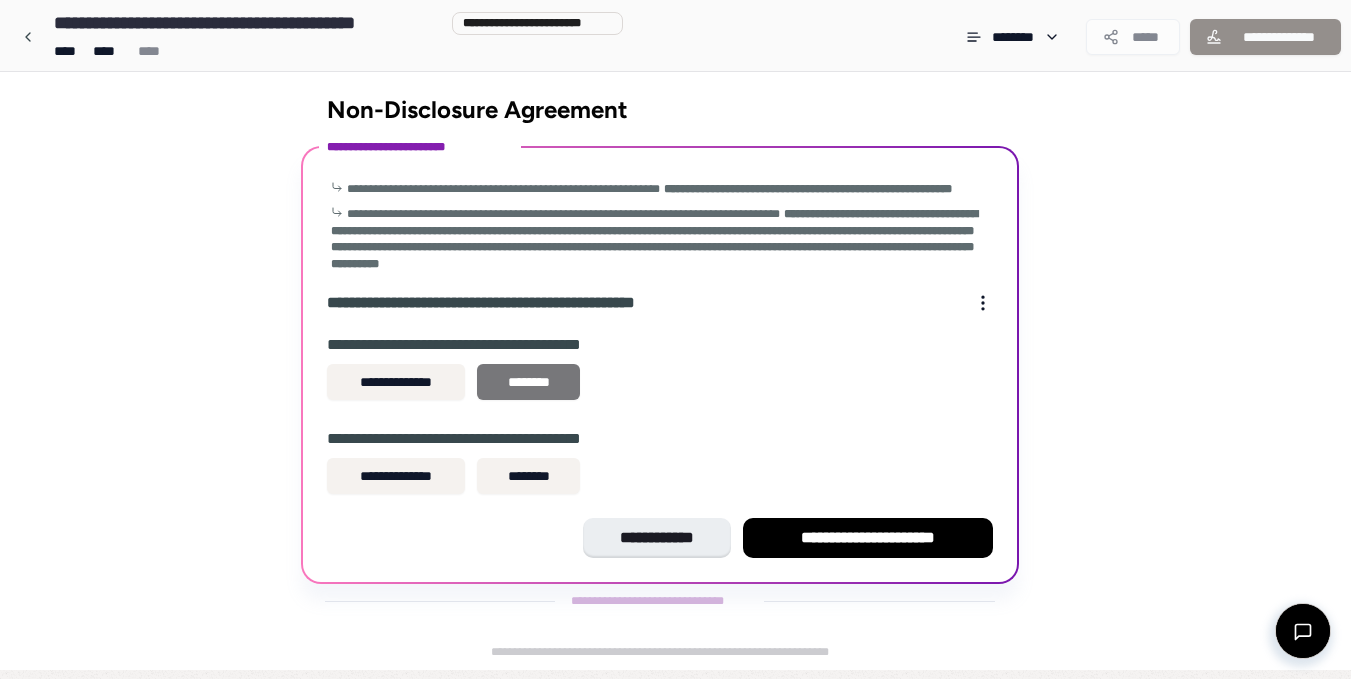 click on "********" at bounding box center [528, 382] 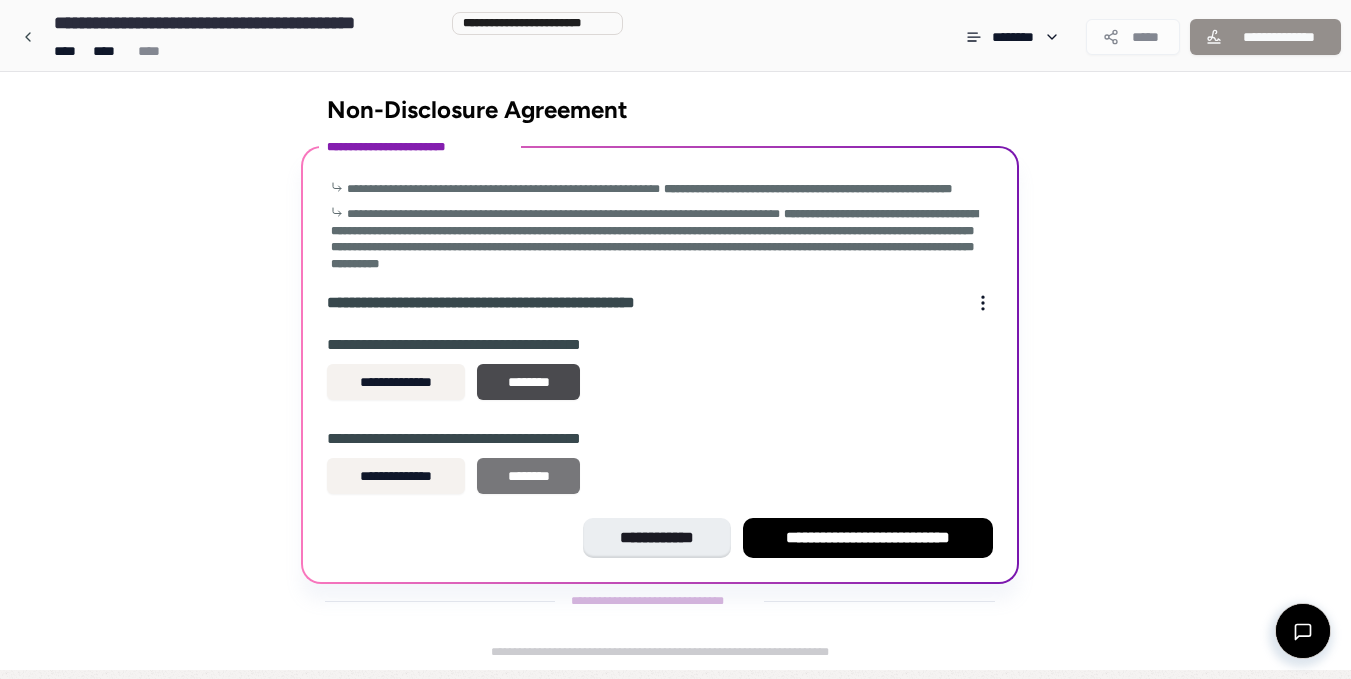 click on "********" at bounding box center (528, 476) 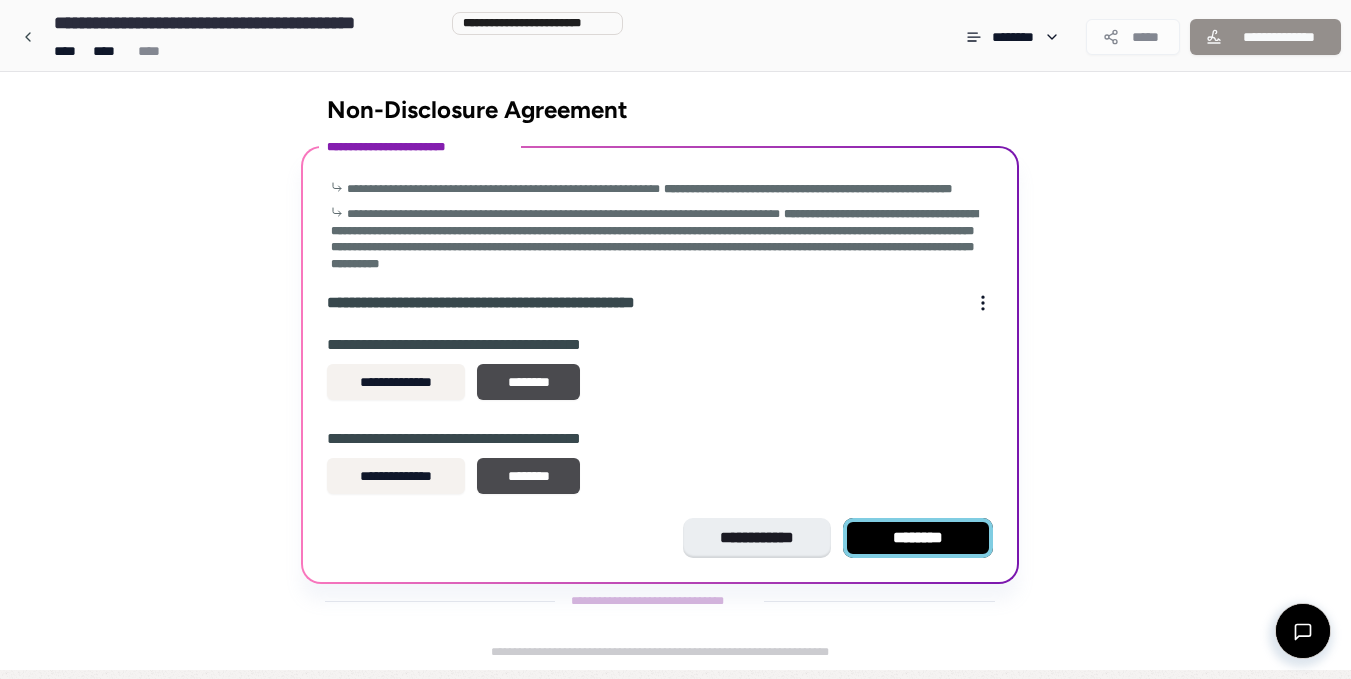 click on "********" at bounding box center (918, 538) 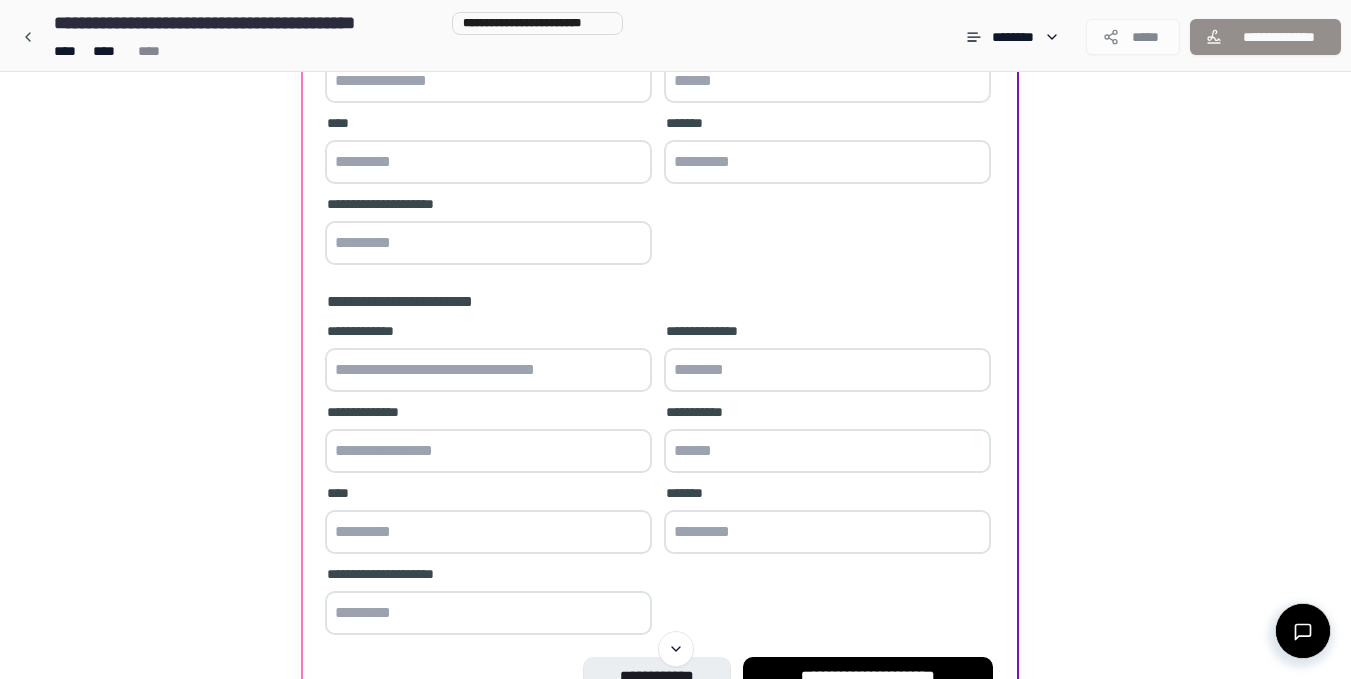 scroll, scrollTop: 586, scrollLeft: 0, axis: vertical 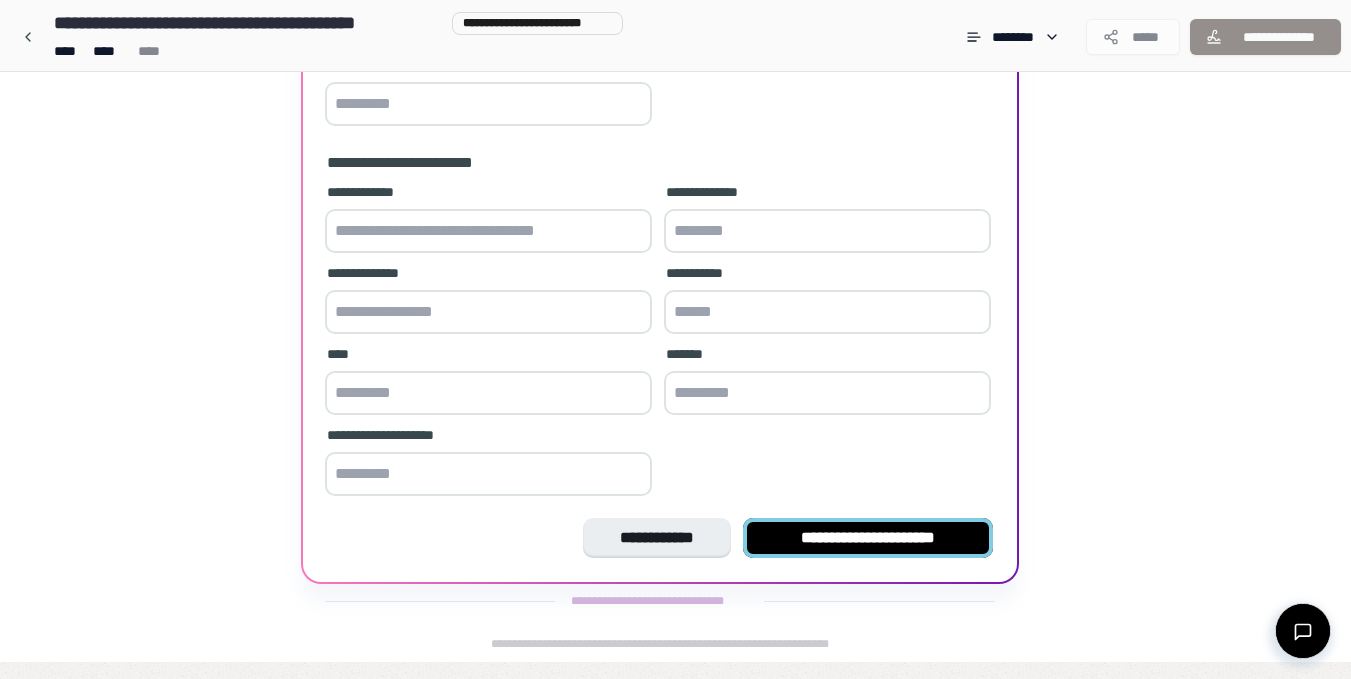 click on "**********" at bounding box center [868, 538] 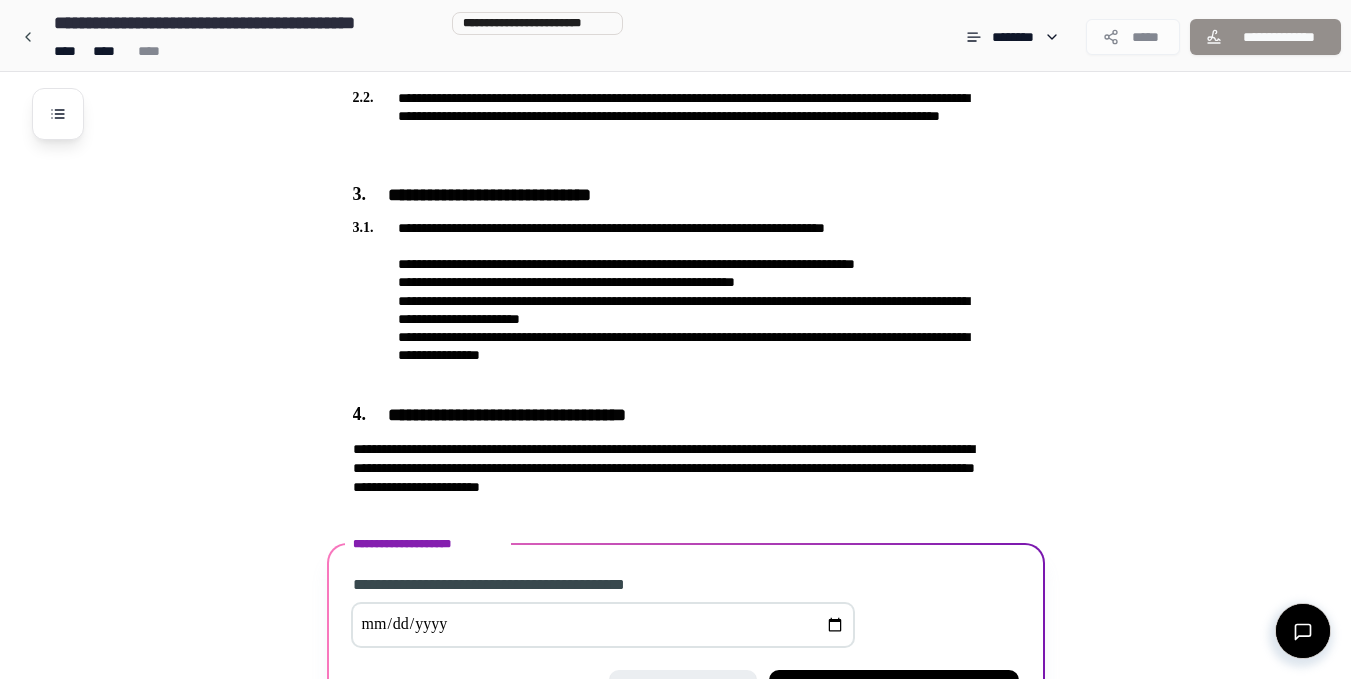 scroll, scrollTop: 961, scrollLeft: 0, axis: vertical 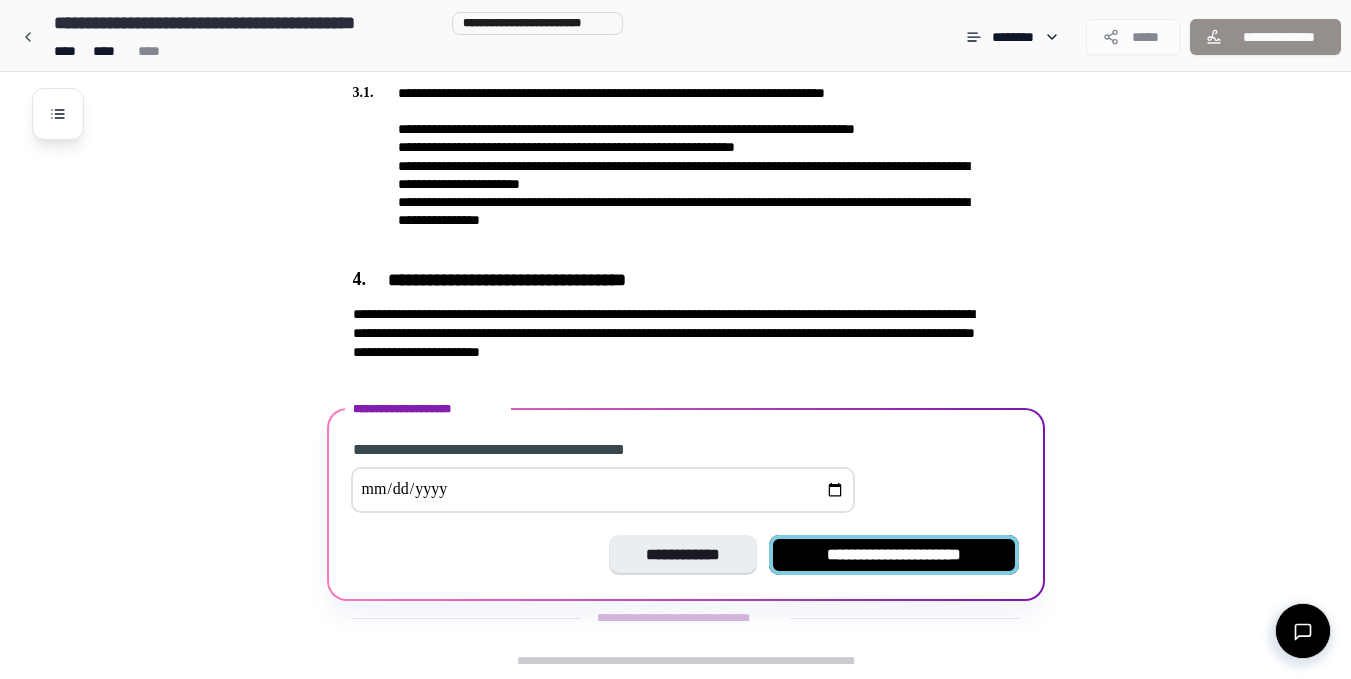 click on "**********" at bounding box center (894, 555) 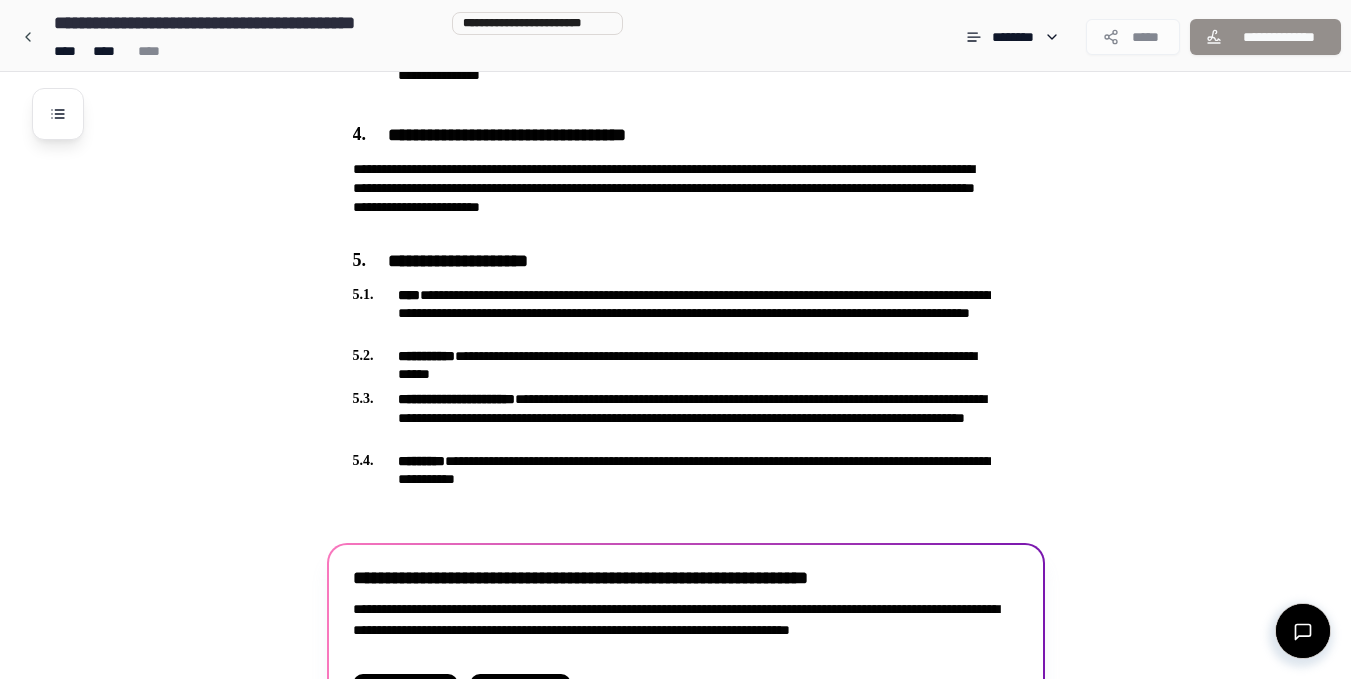scroll, scrollTop: 1245, scrollLeft: 0, axis: vertical 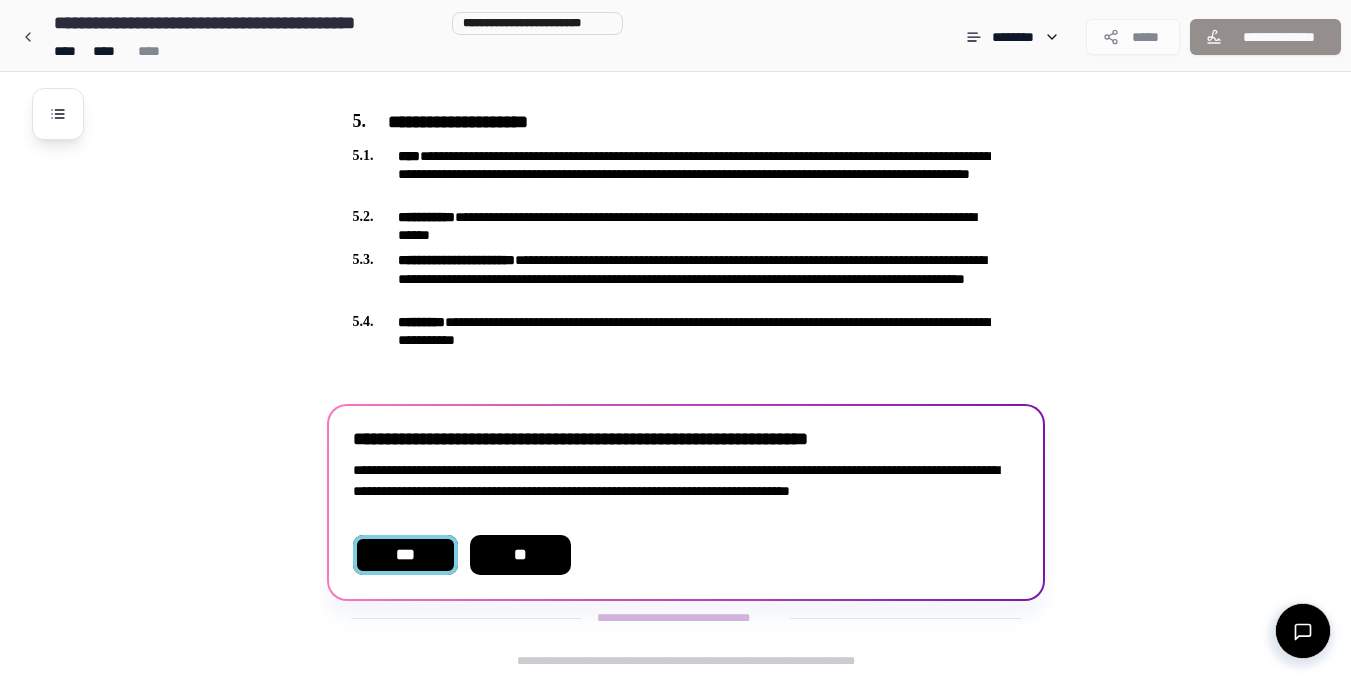 click on "***" at bounding box center [405, 555] 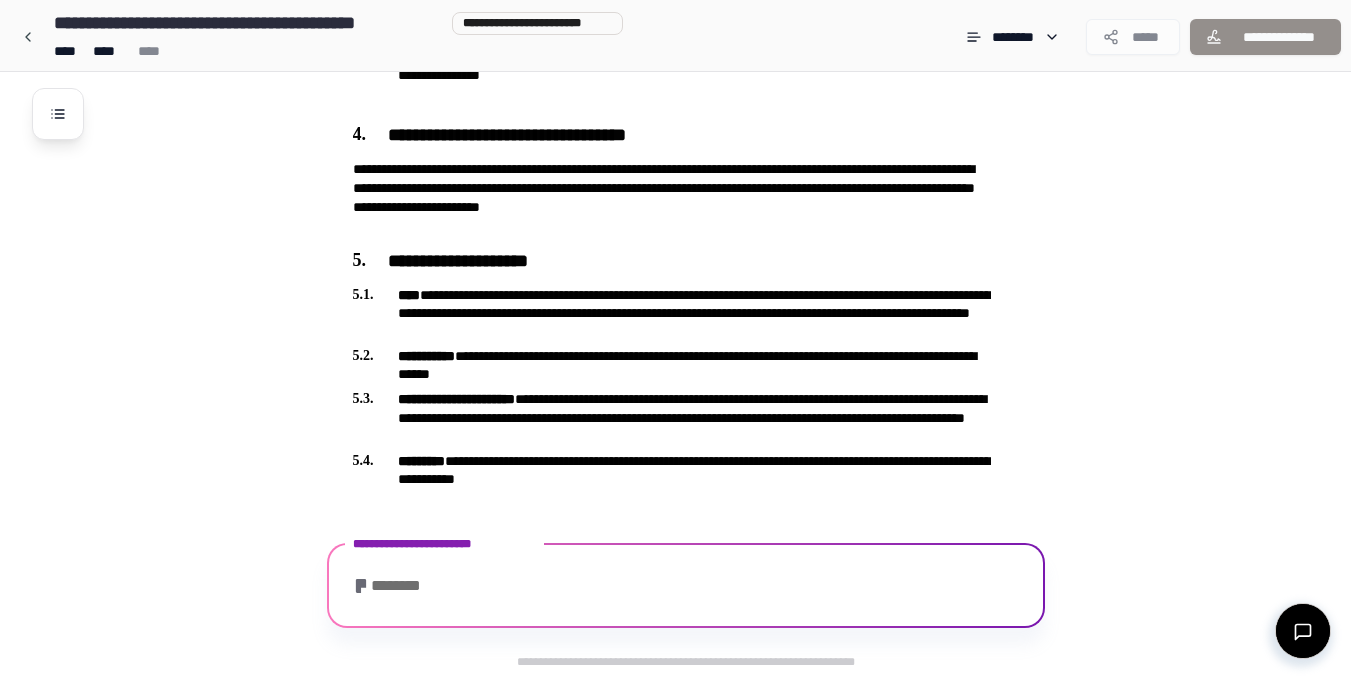 scroll, scrollTop: 1268, scrollLeft: 0, axis: vertical 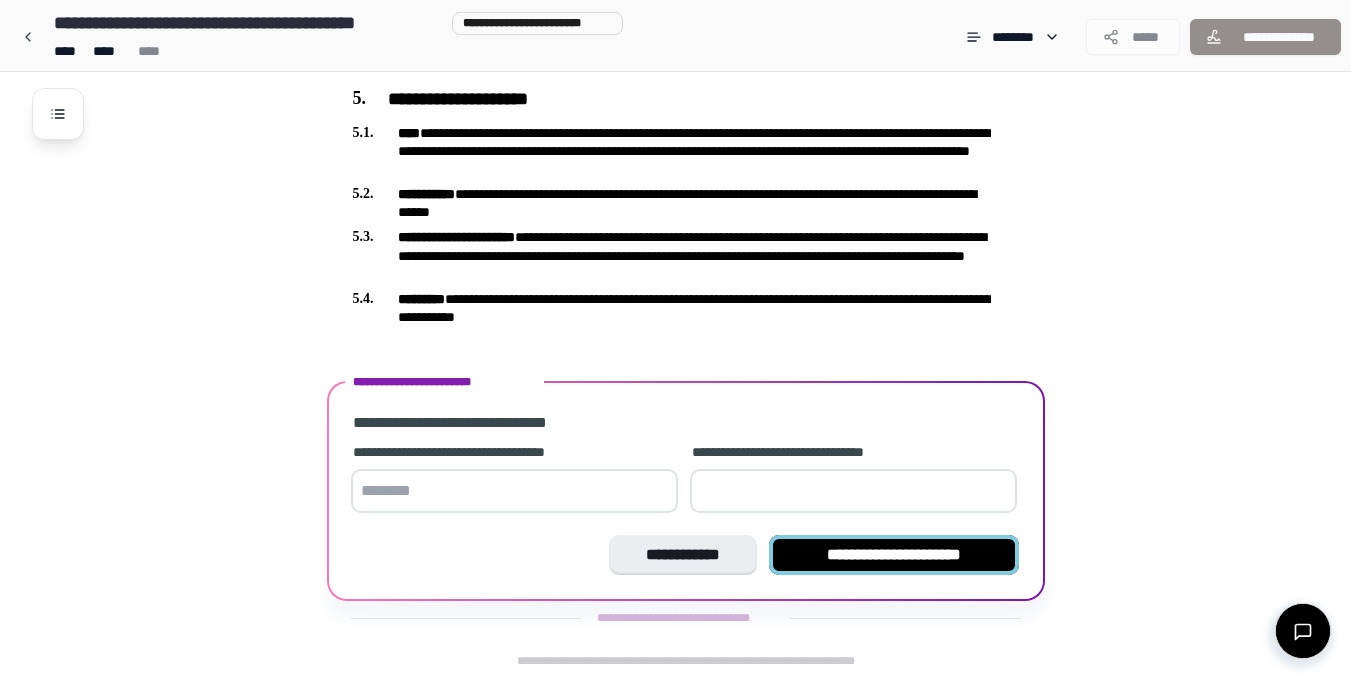 click on "**********" at bounding box center (894, 555) 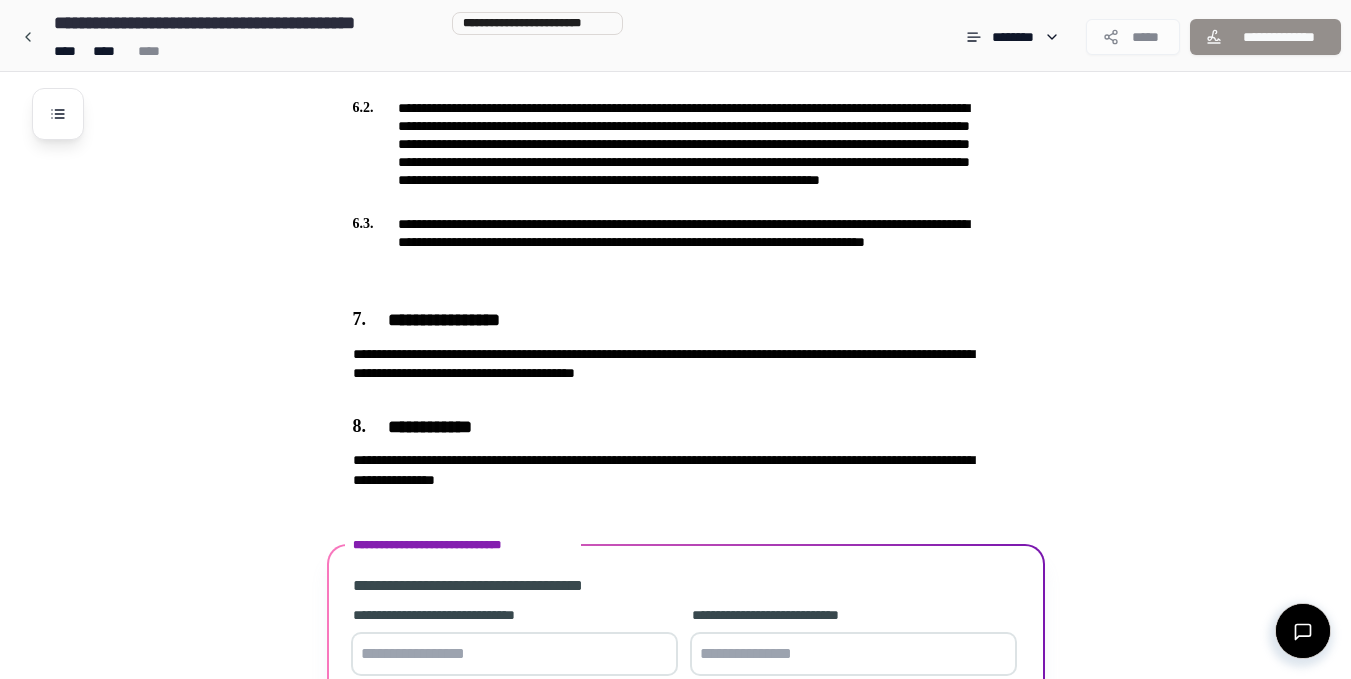 scroll, scrollTop: 1850, scrollLeft: 0, axis: vertical 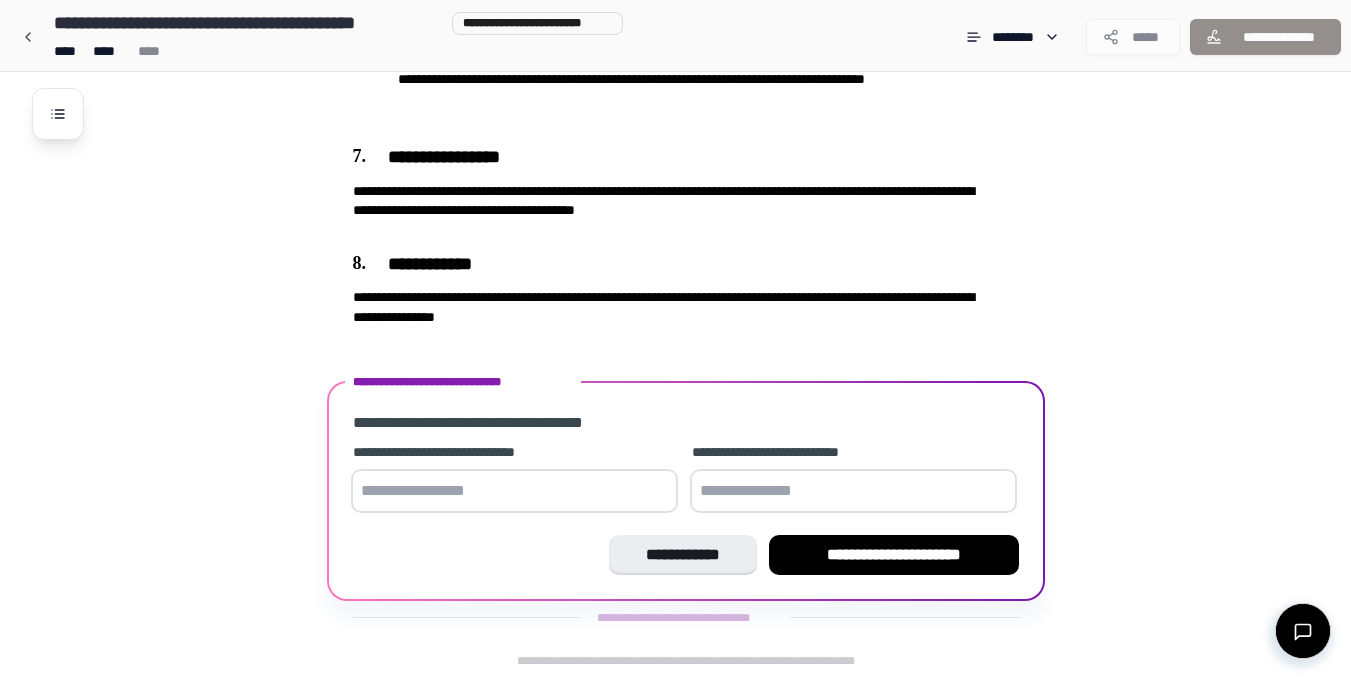 click at bounding box center (514, 491) 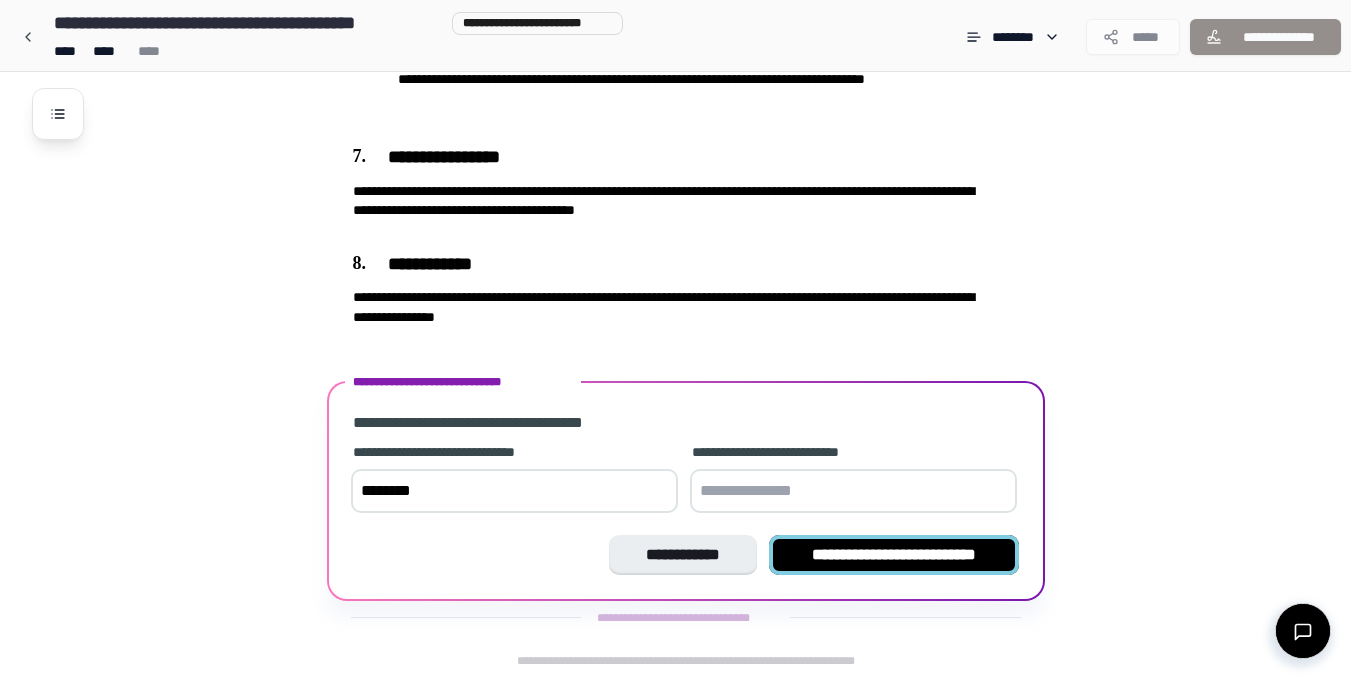 type on "********" 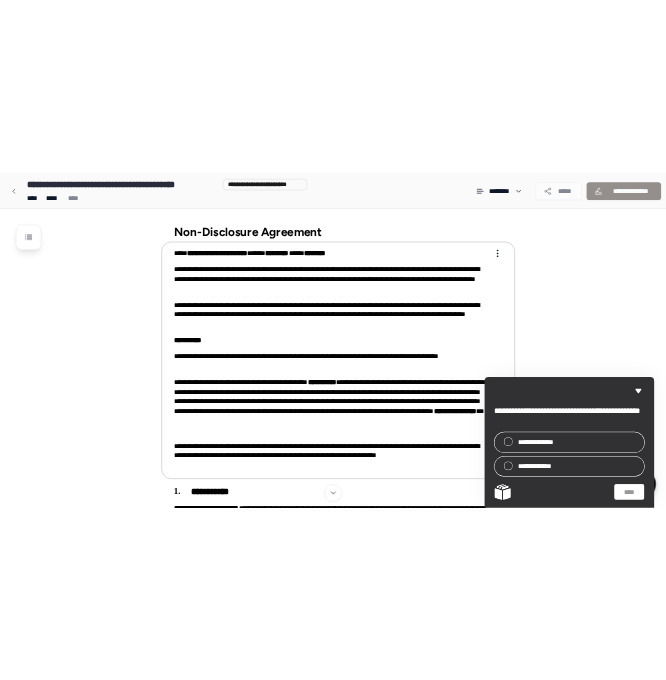 scroll, scrollTop: 30, scrollLeft: 0, axis: vertical 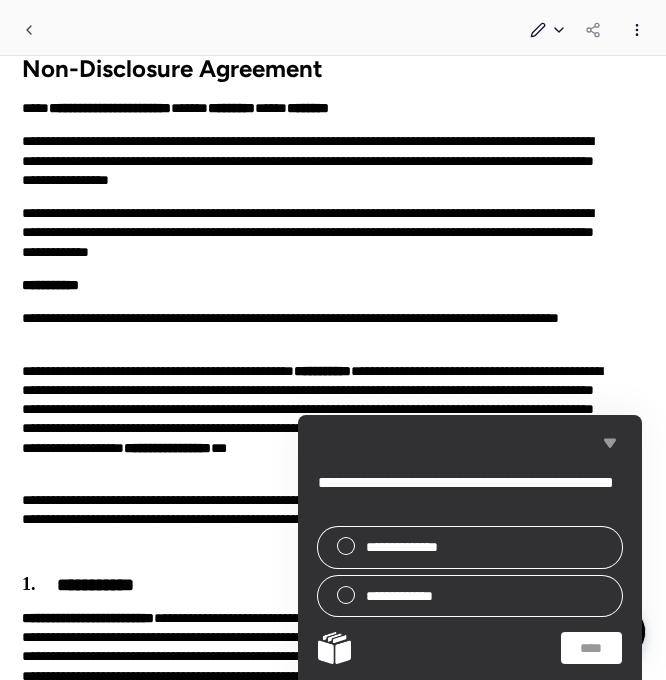 click 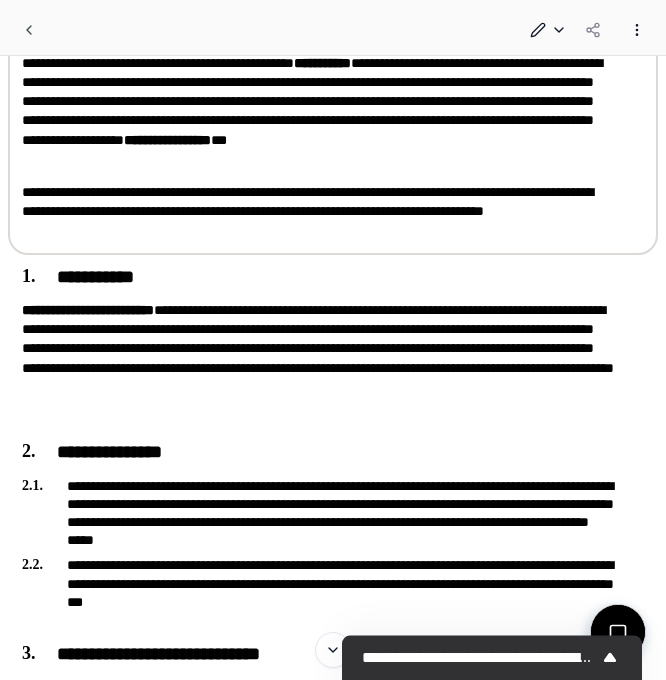 scroll, scrollTop: 341, scrollLeft: 0, axis: vertical 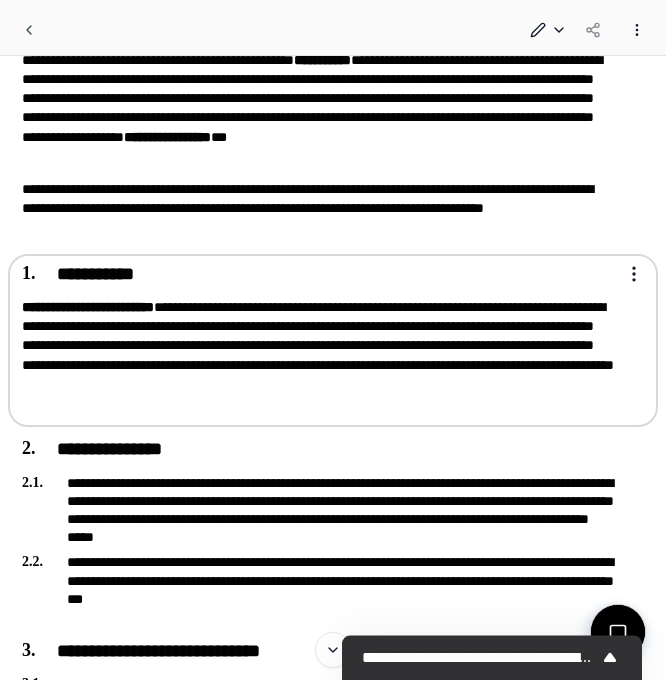 click on "**********" at bounding box center (333, 1070) 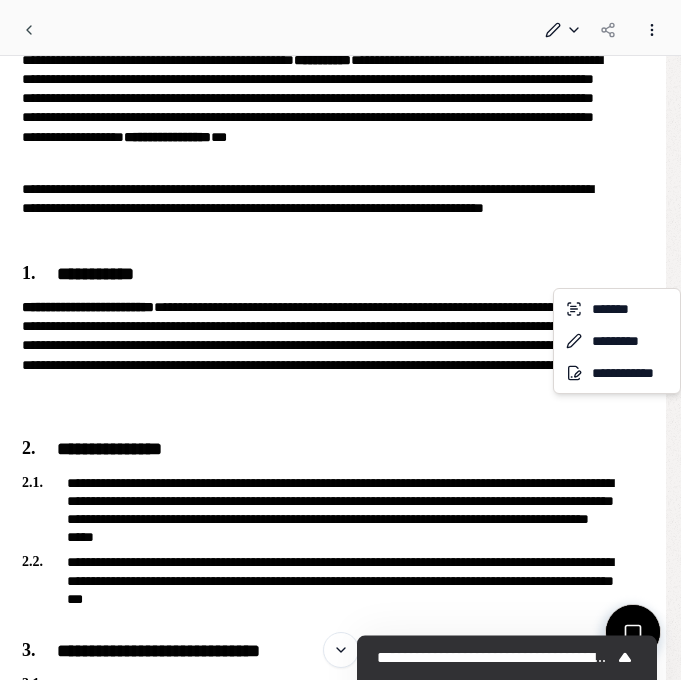 click on "**********" at bounding box center [340, 1070] 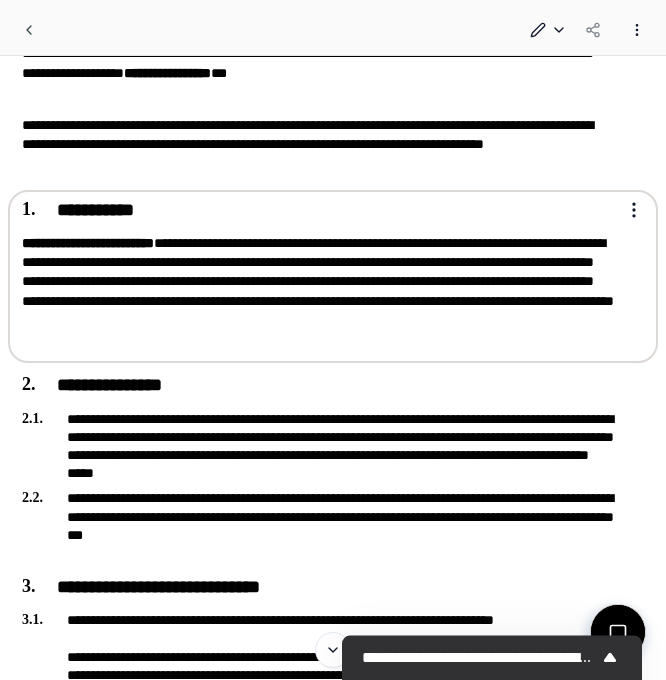 scroll, scrollTop: 406, scrollLeft: 0, axis: vertical 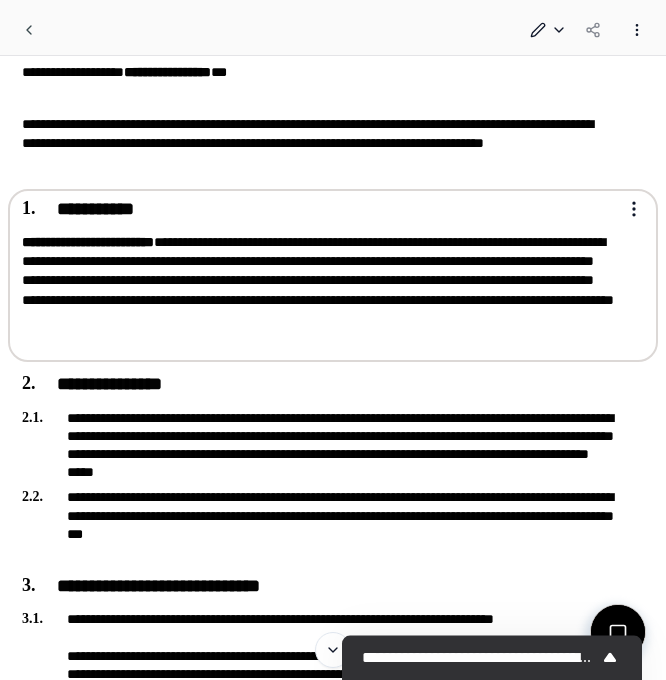 click on "**********" at bounding box center [333, 1005] 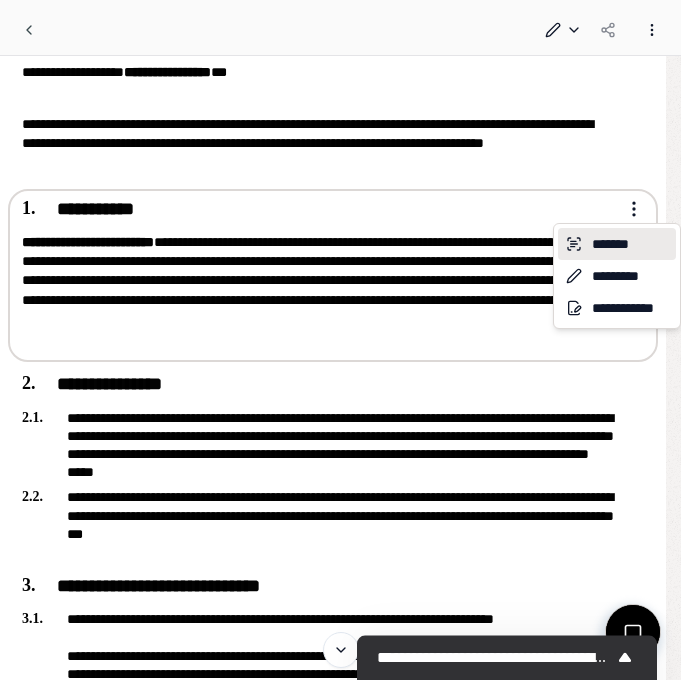 click on "*******" at bounding box center [617, 244] 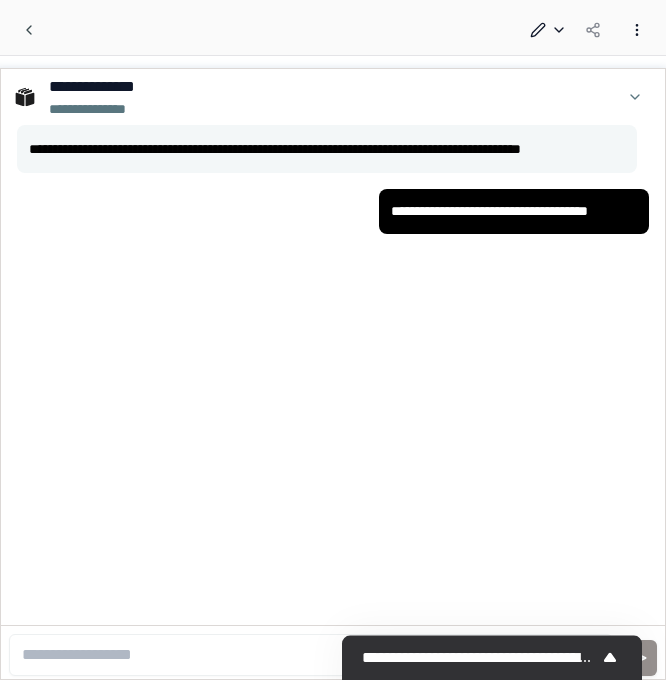 scroll, scrollTop: 301, scrollLeft: 0, axis: vertical 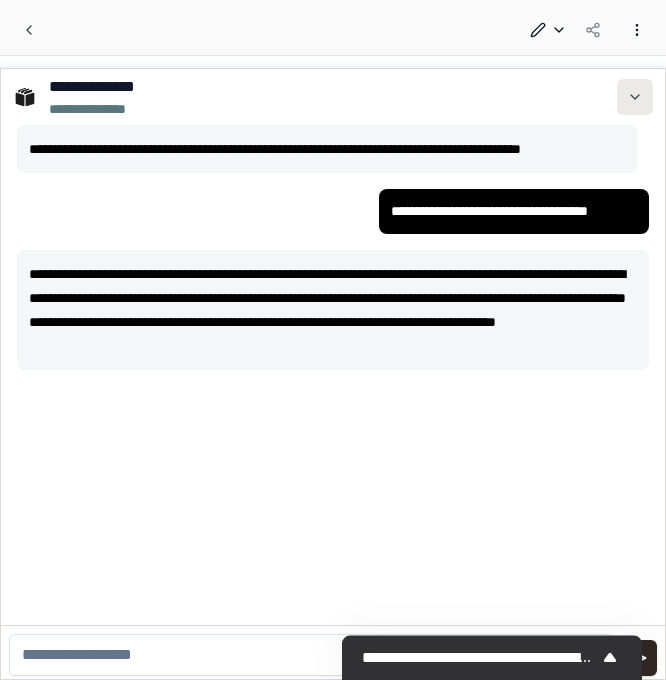 click at bounding box center (635, 97) 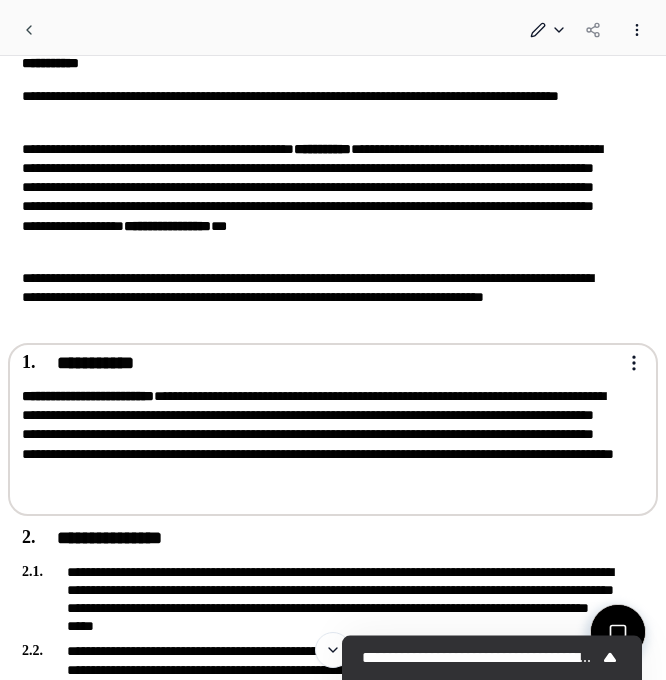 scroll, scrollTop: 327, scrollLeft: 0, axis: vertical 